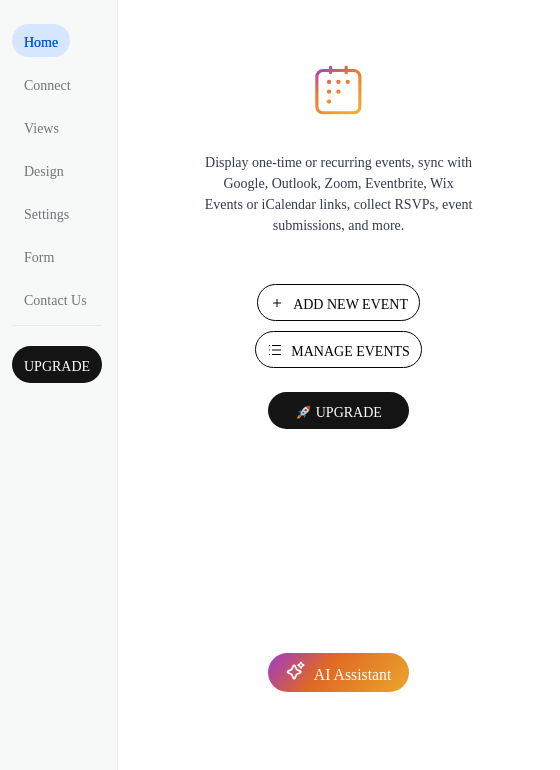 scroll, scrollTop: 0, scrollLeft: 0, axis: both 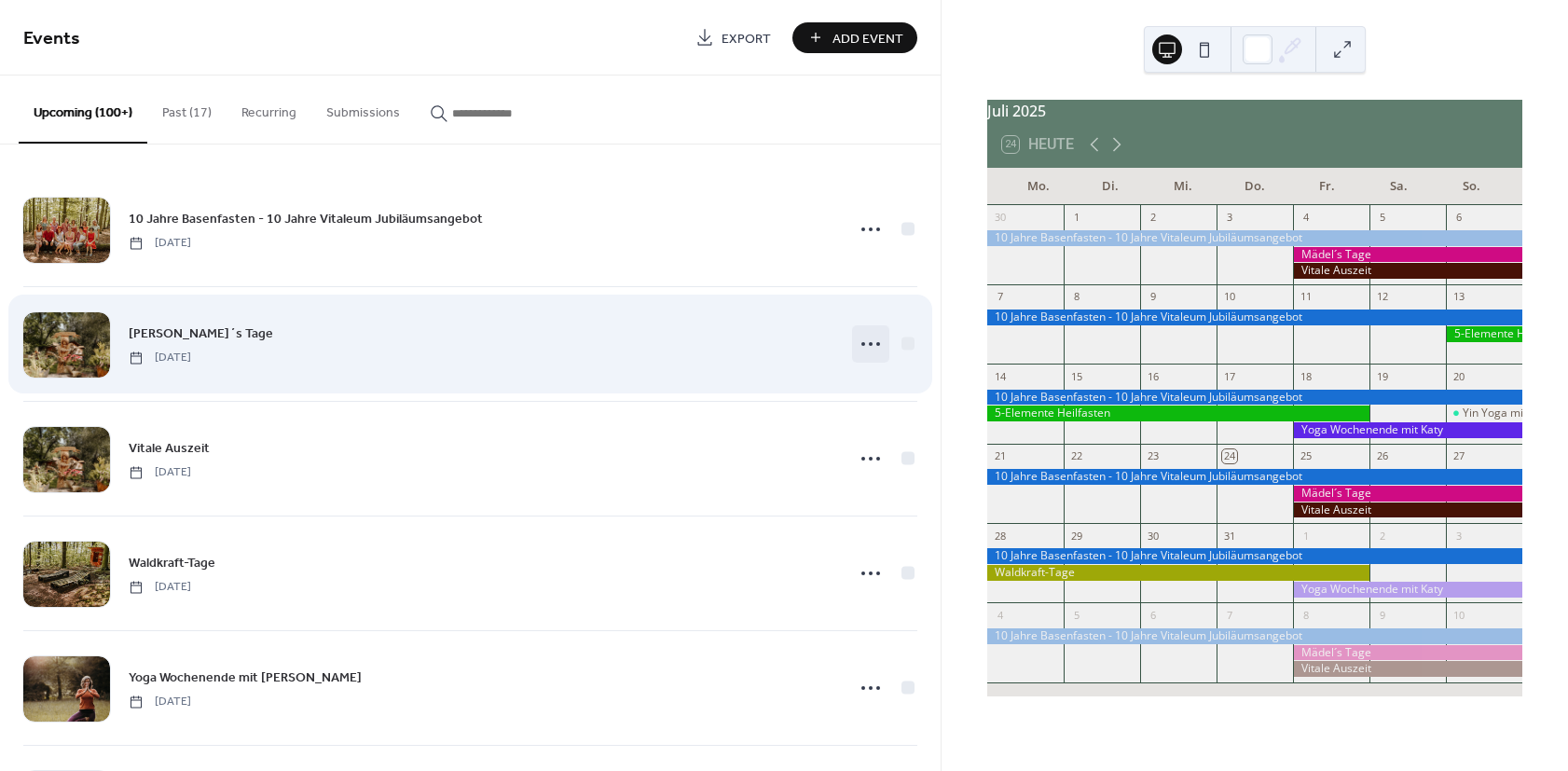 click 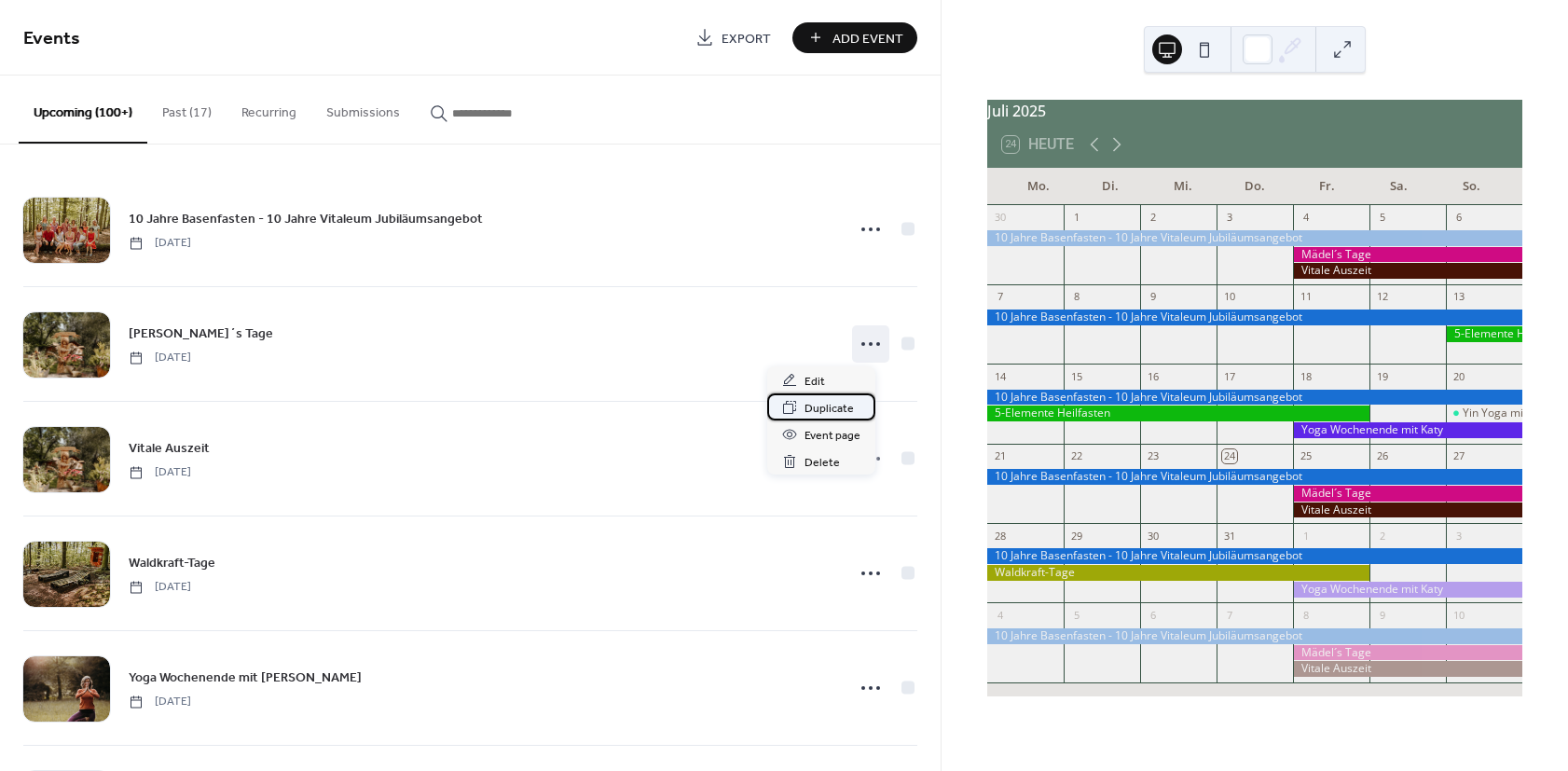 click on "Duplicate" at bounding box center [829, 408] 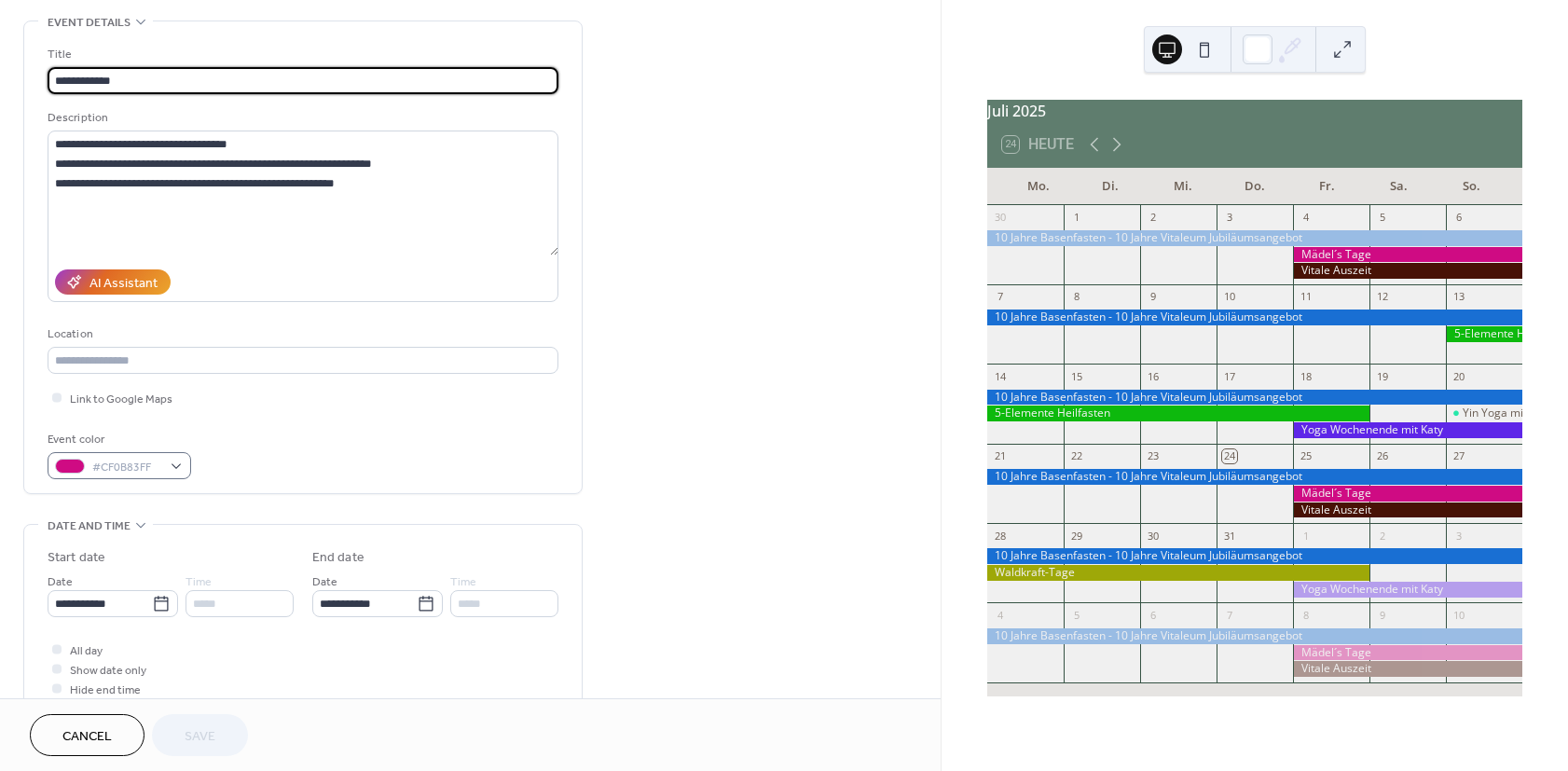 scroll, scrollTop: 168, scrollLeft: 0, axis: vertical 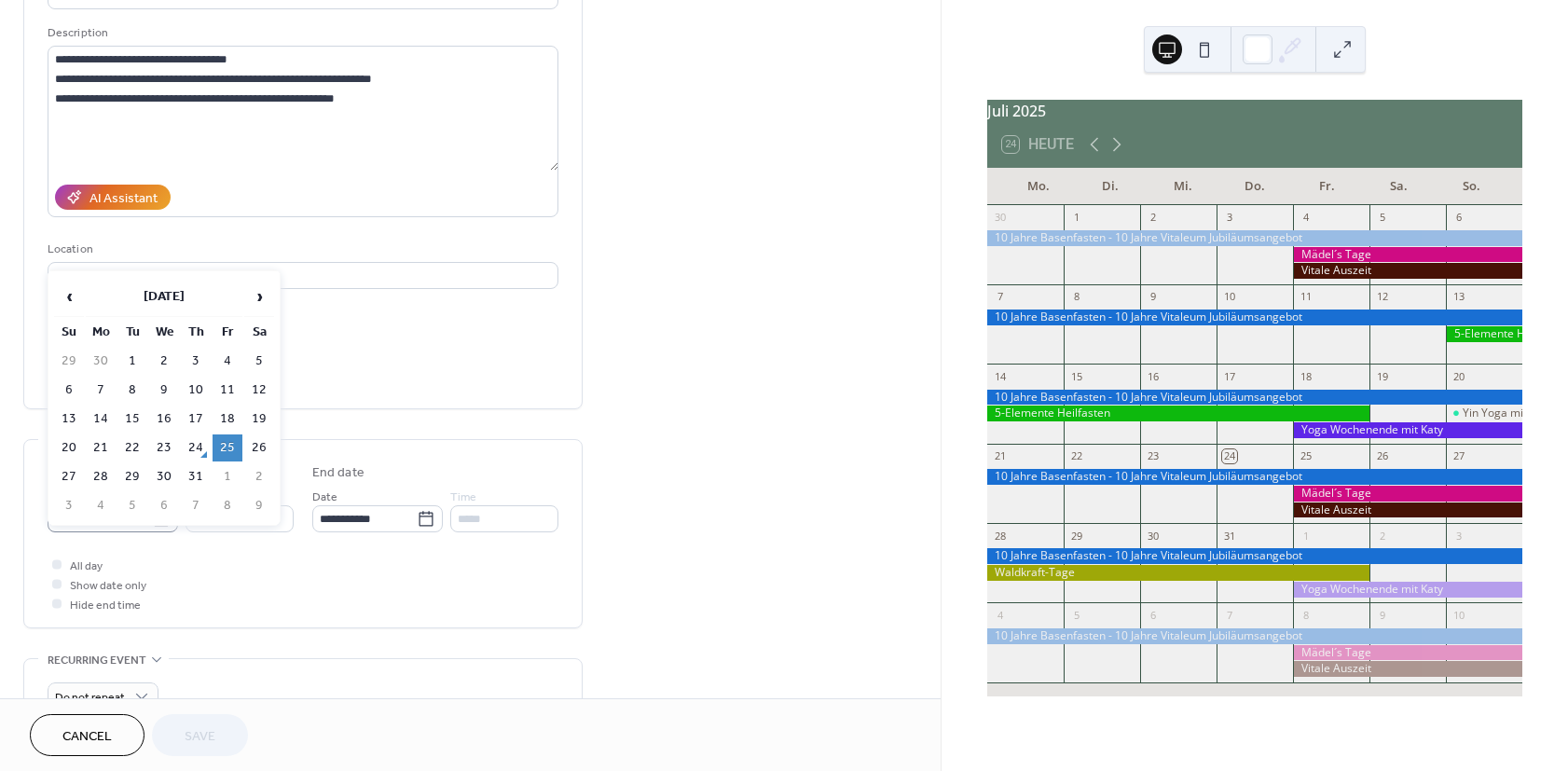 click 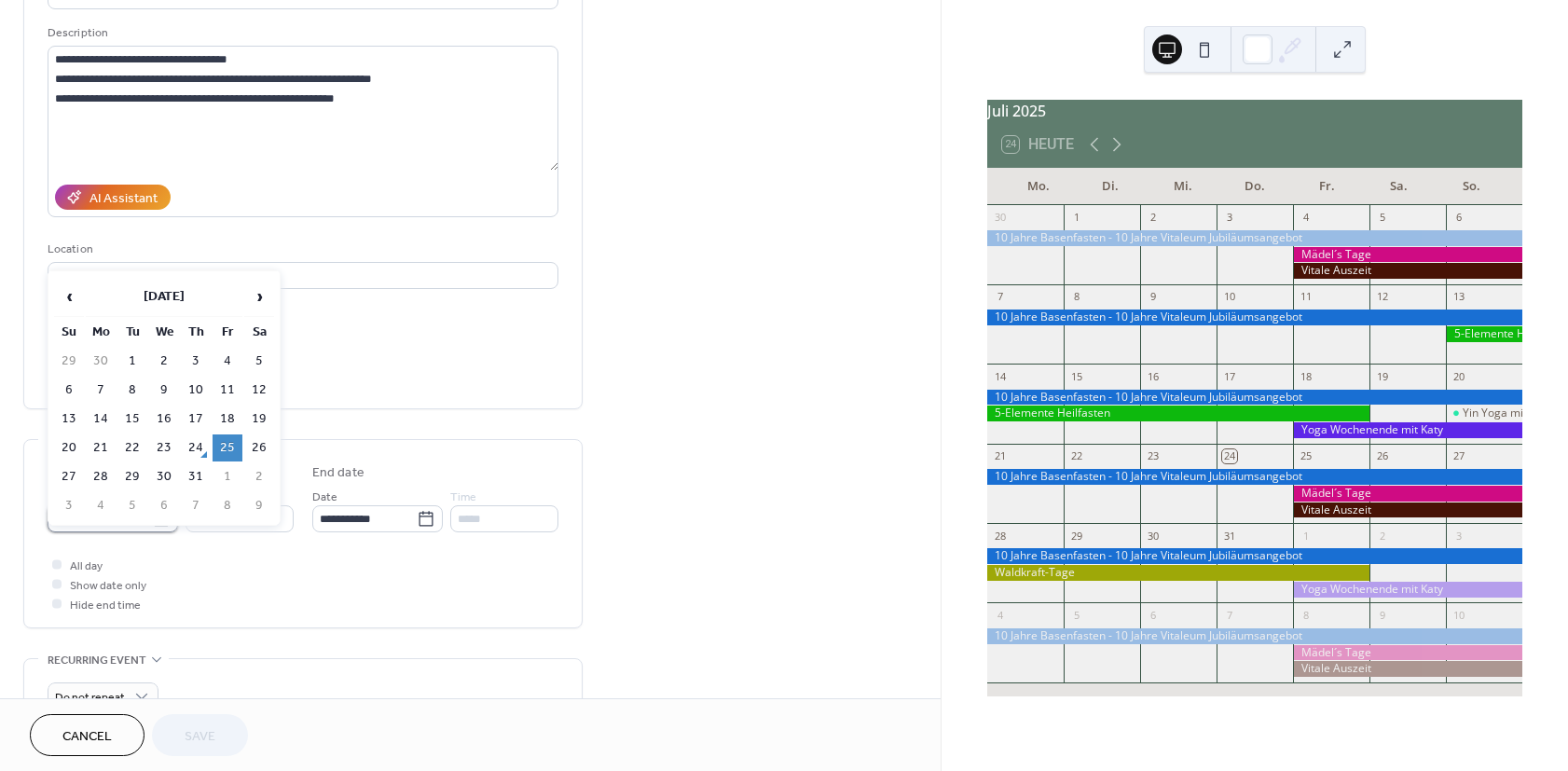 click on "**********" at bounding box center [100, 518] 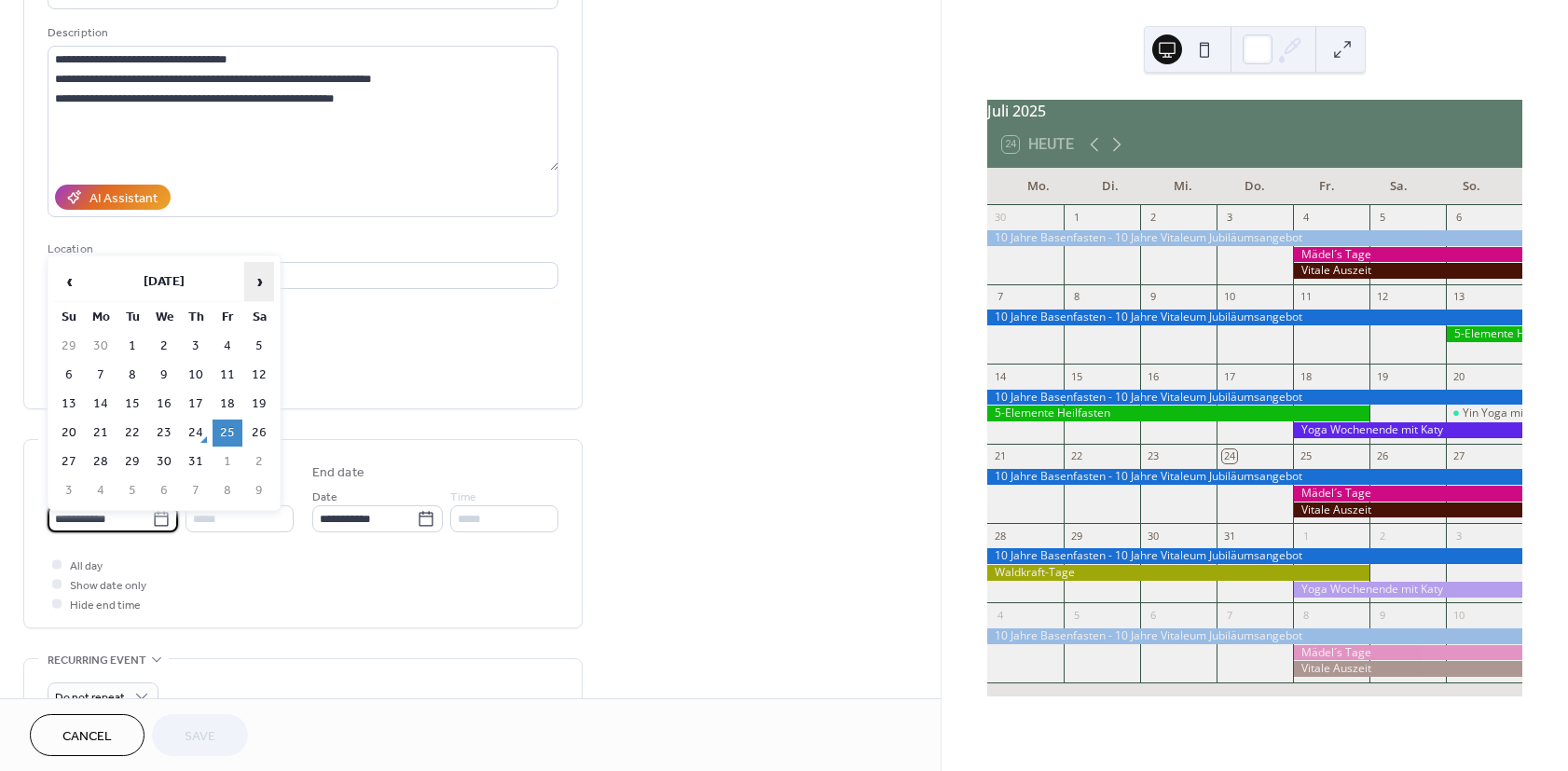 click on "›" at bounding box center [259, 282] 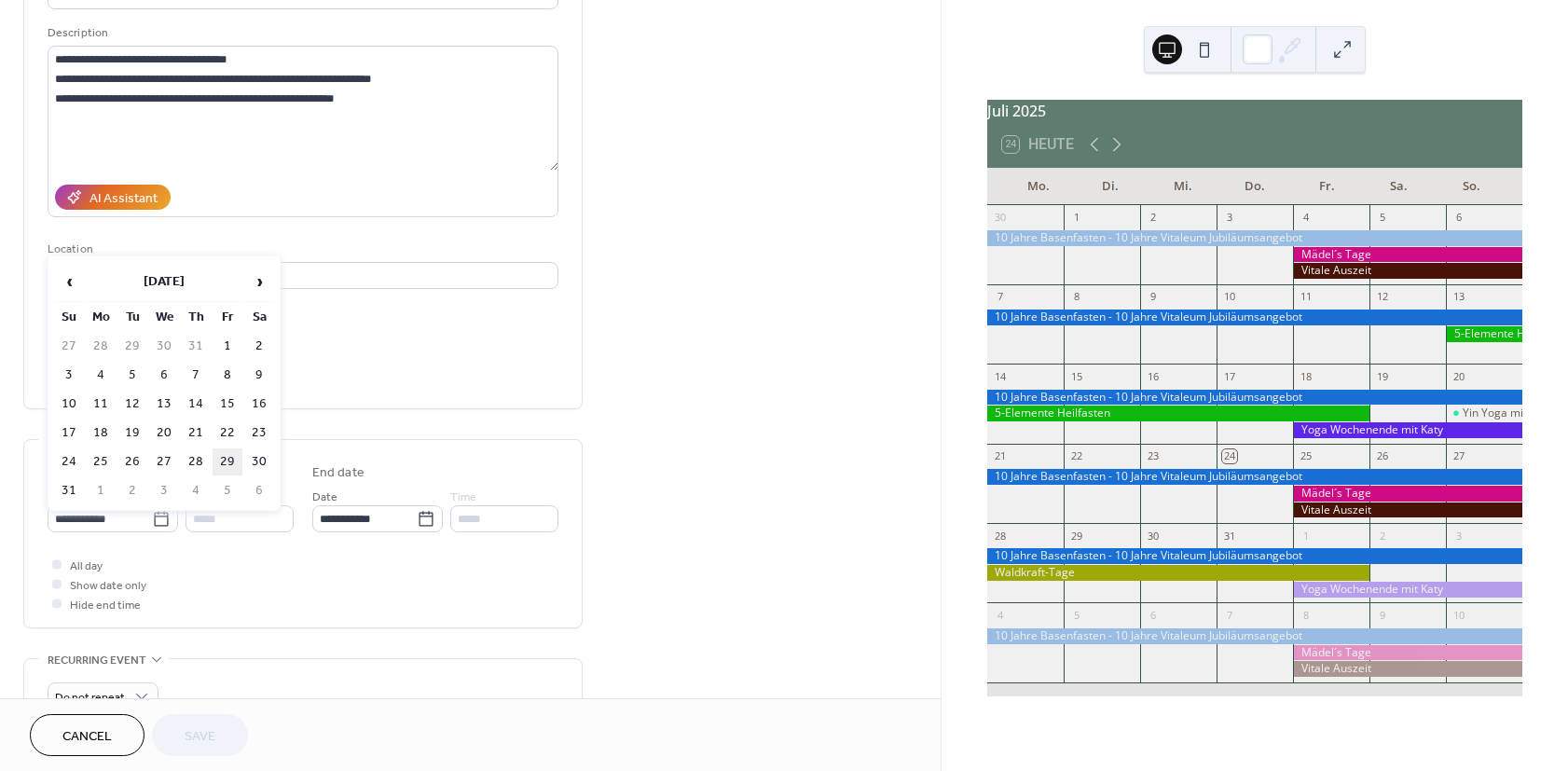 click on "29" at bounding box center [227, 461] 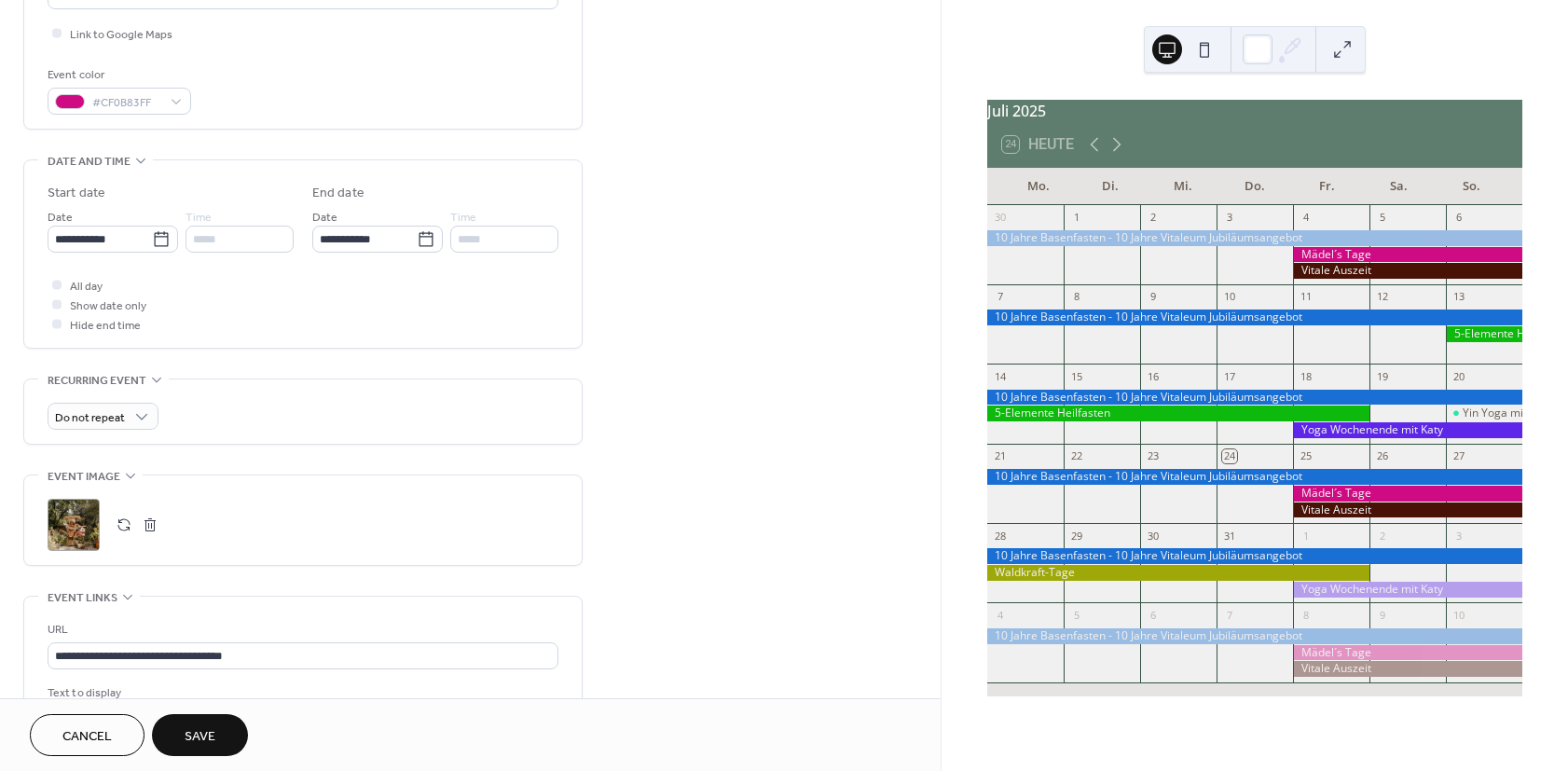 scroll, scrollTop: 698, scrollLeft: 0, axis: vertical 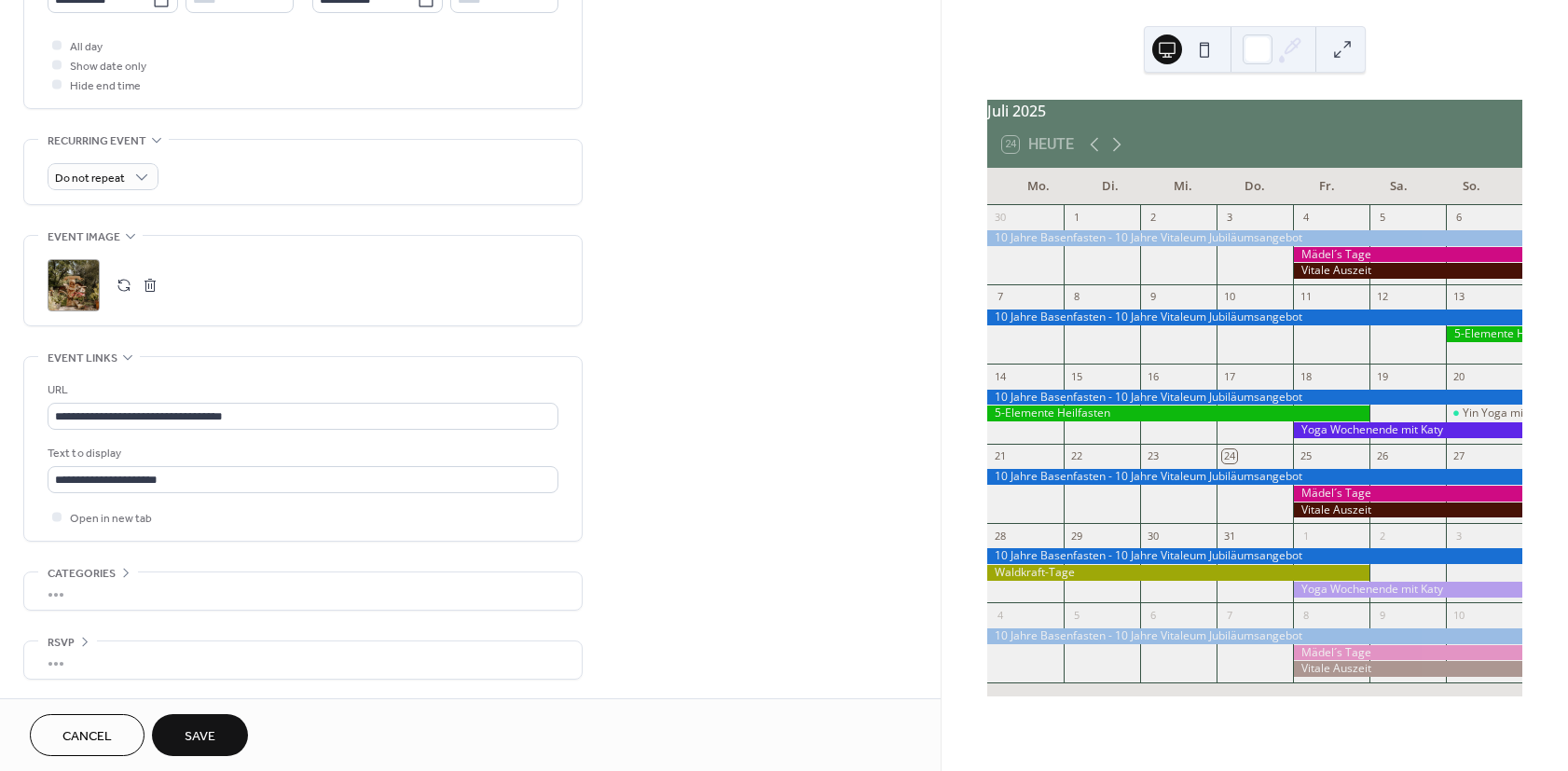 click on "Save" at bounding box center [199, 735] 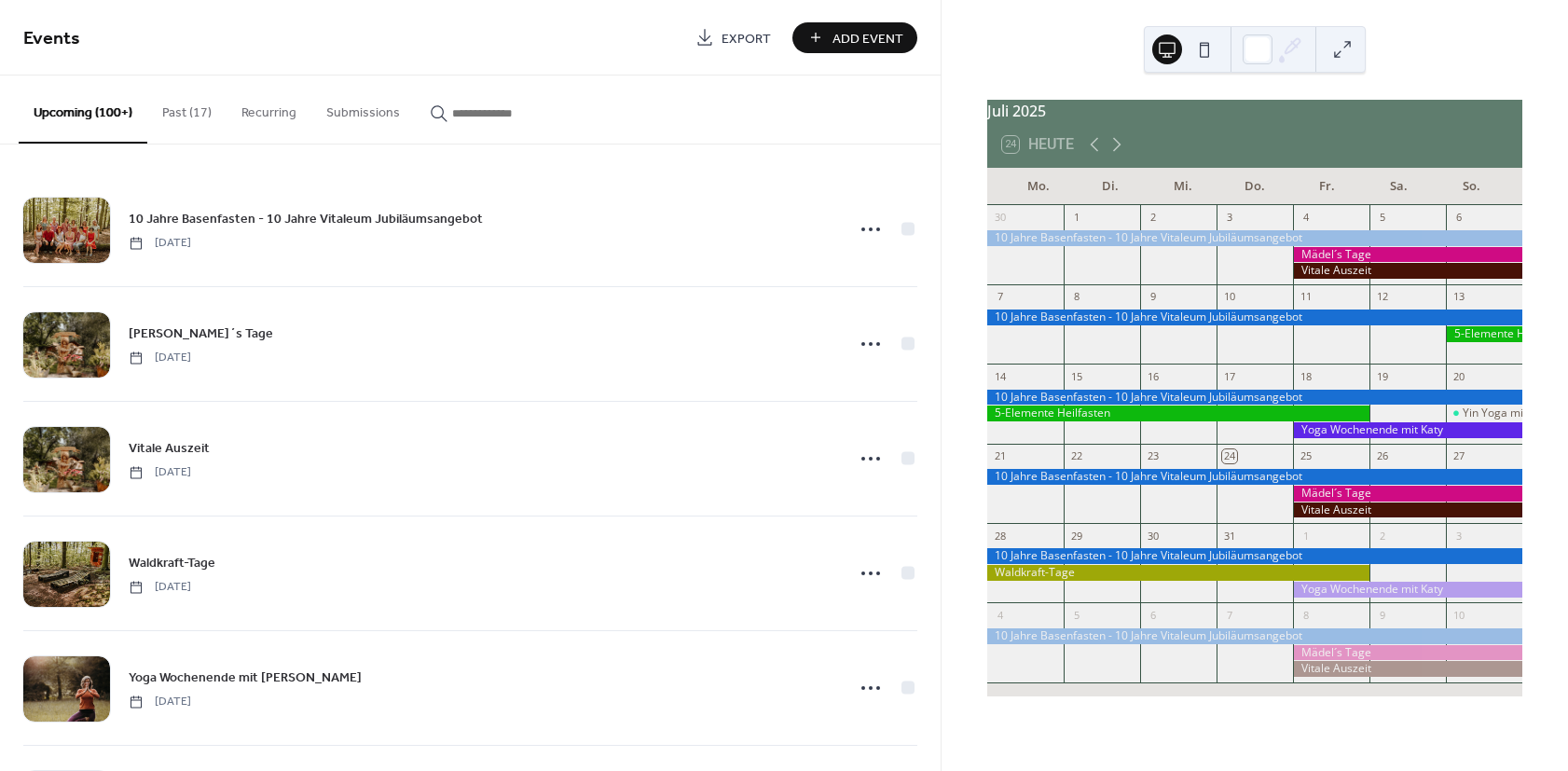 scroll, scrollTop: 0, scrollLeft: 0, axis: both 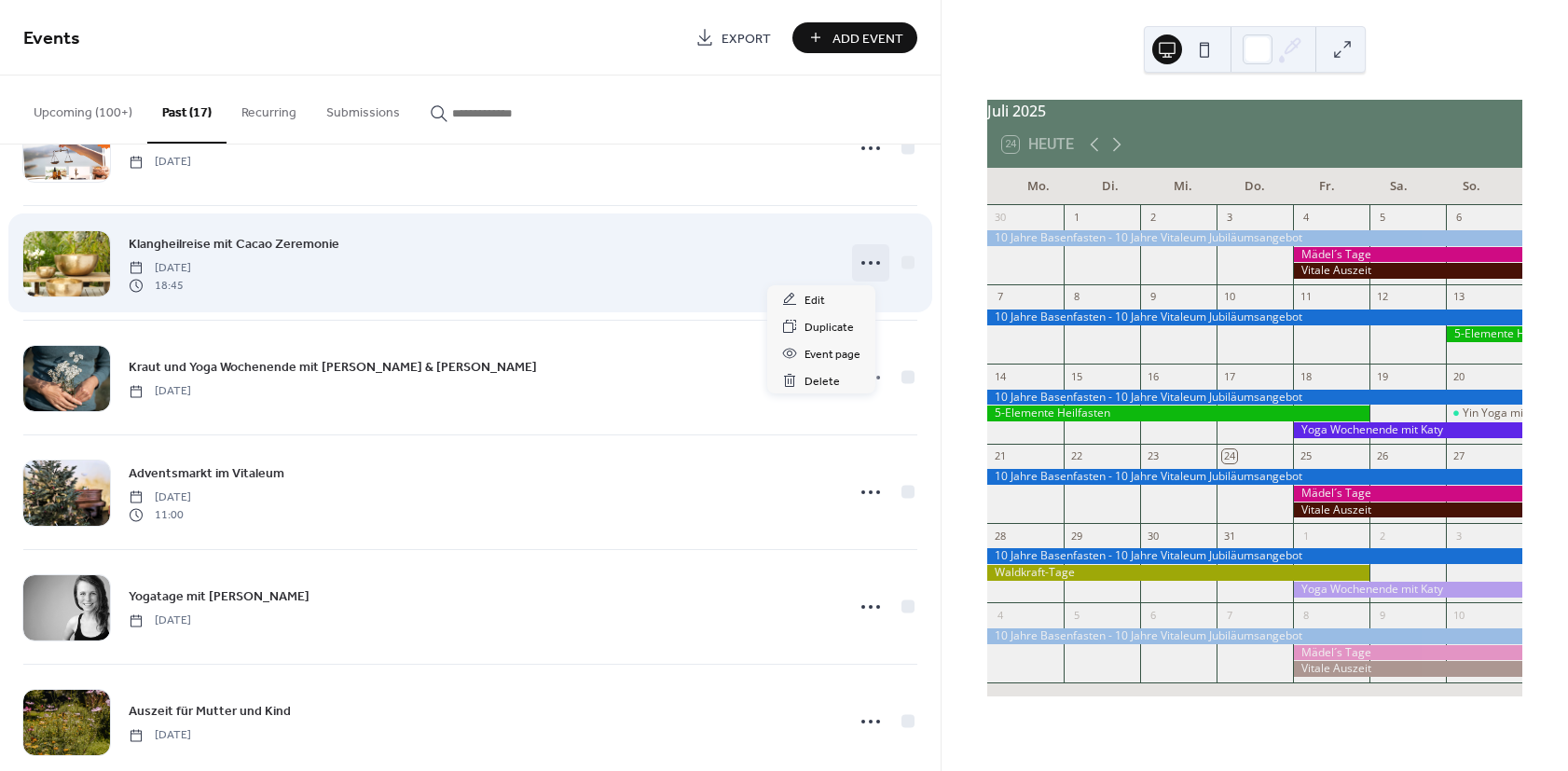 click 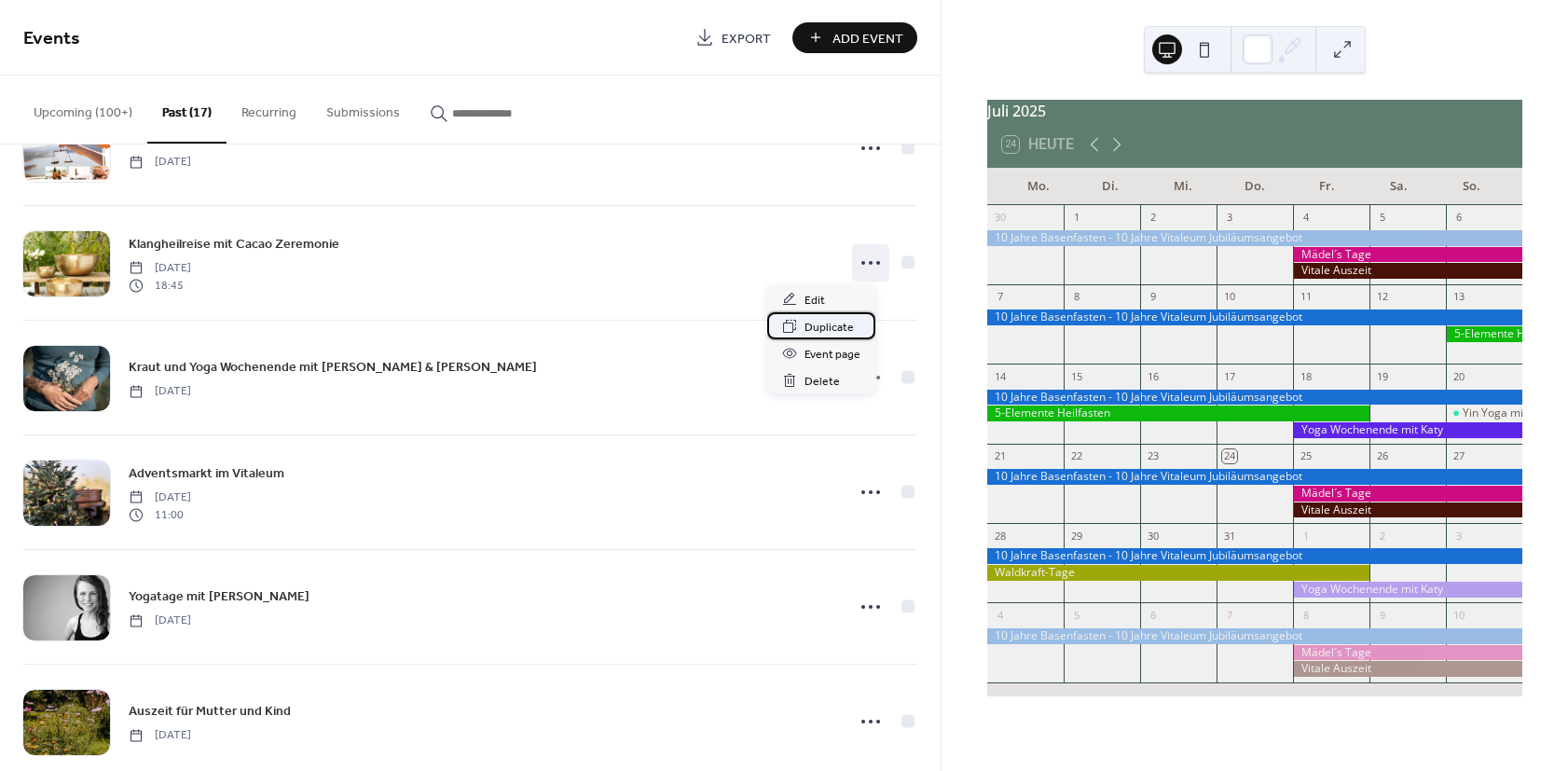 click on "Duplicate" at bounding box center (829, 327) 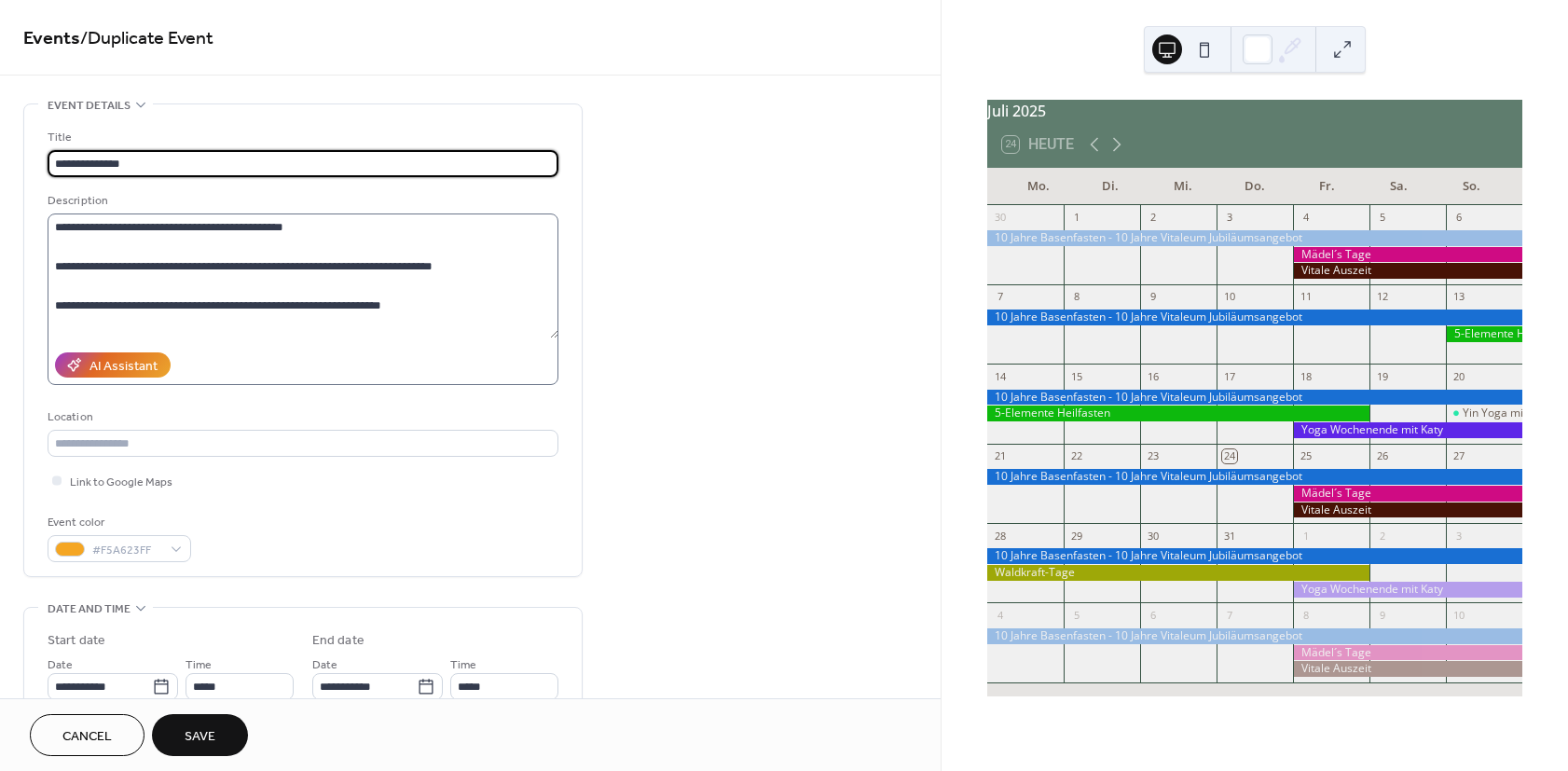 type on "**********" 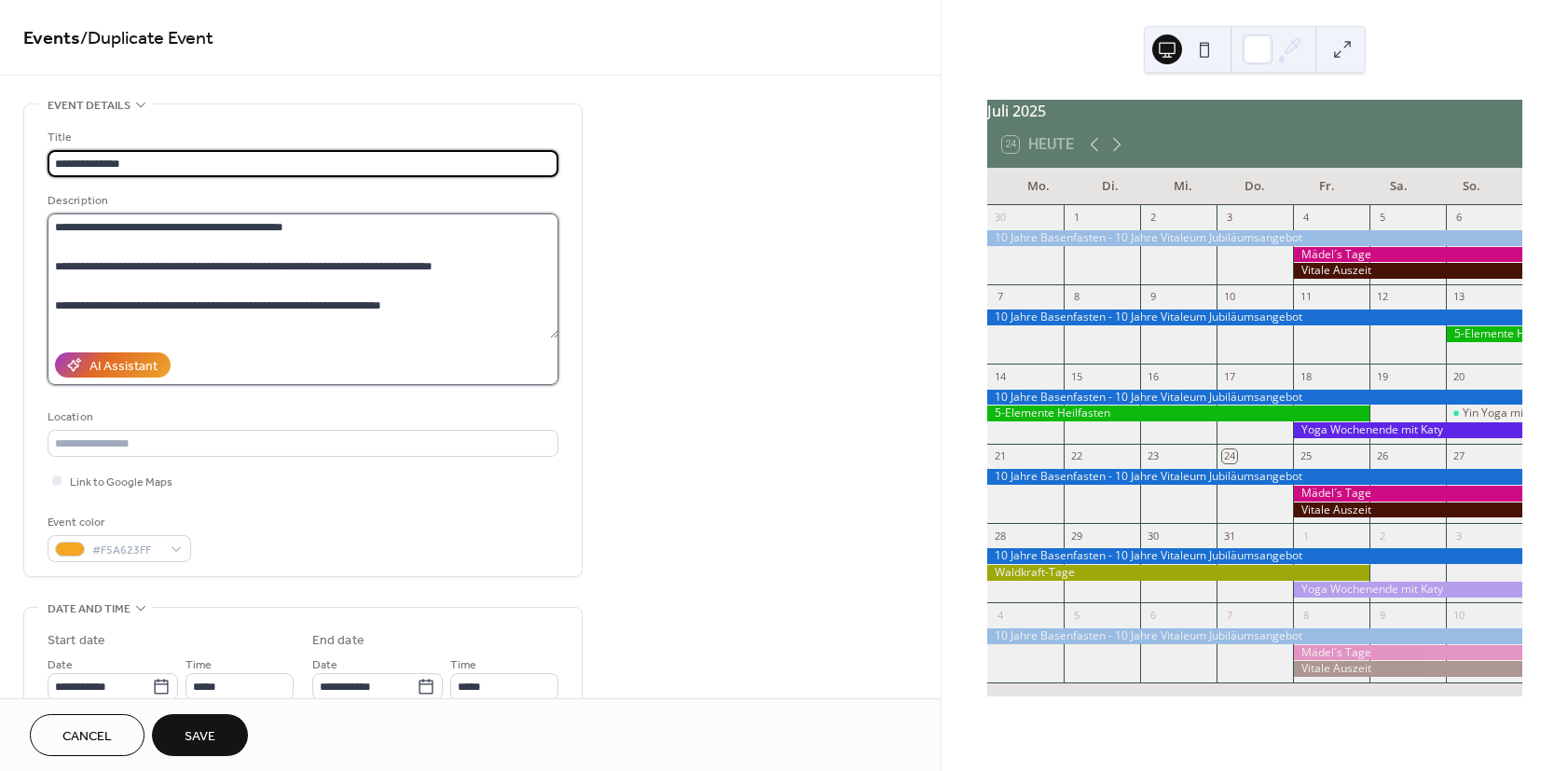 click on "**********" at bounding box center (303, 276) 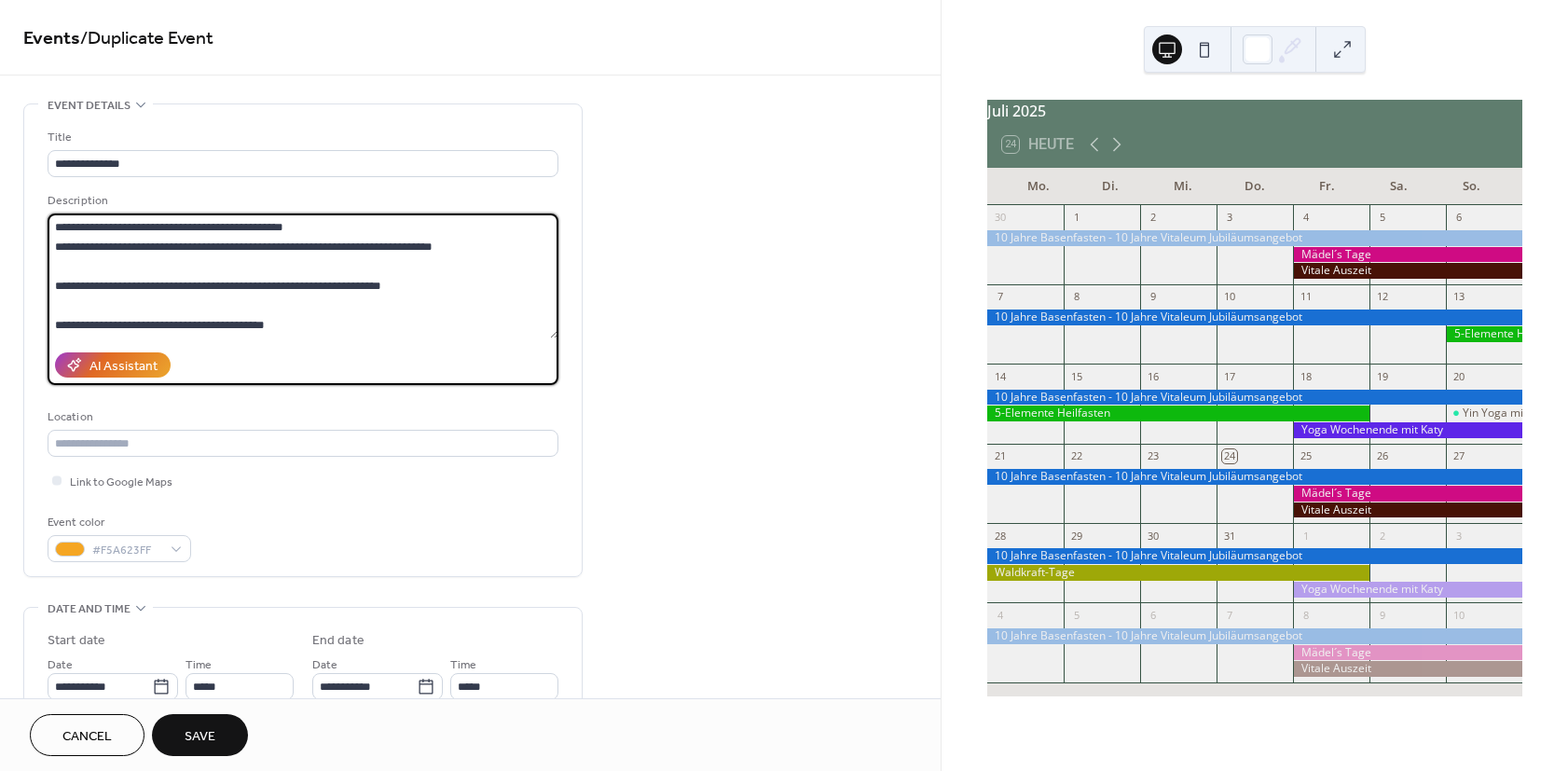 click on "**********" at bounding box center (303, 276) 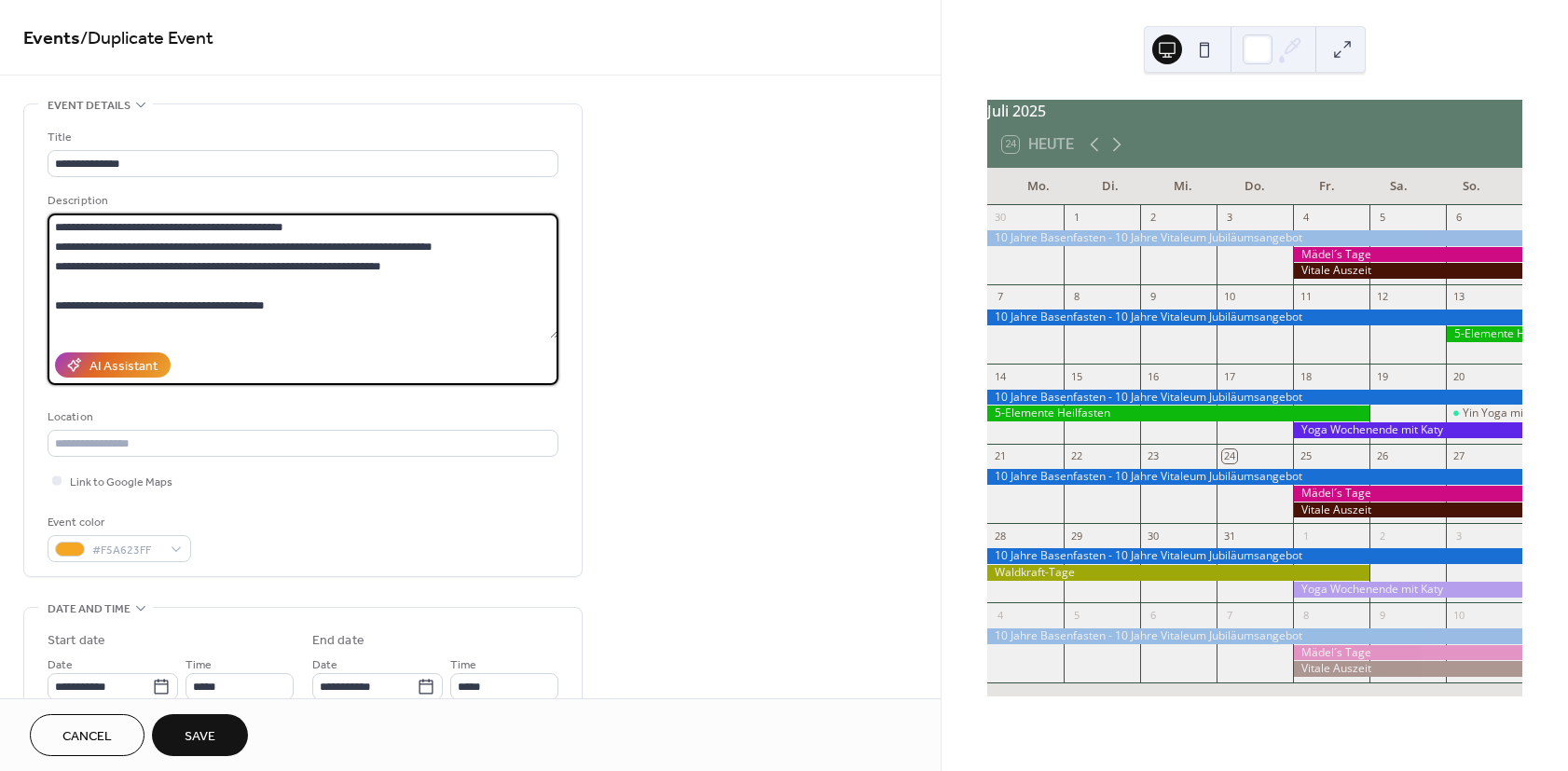 click on "**********" at bounding box center [303, 276] 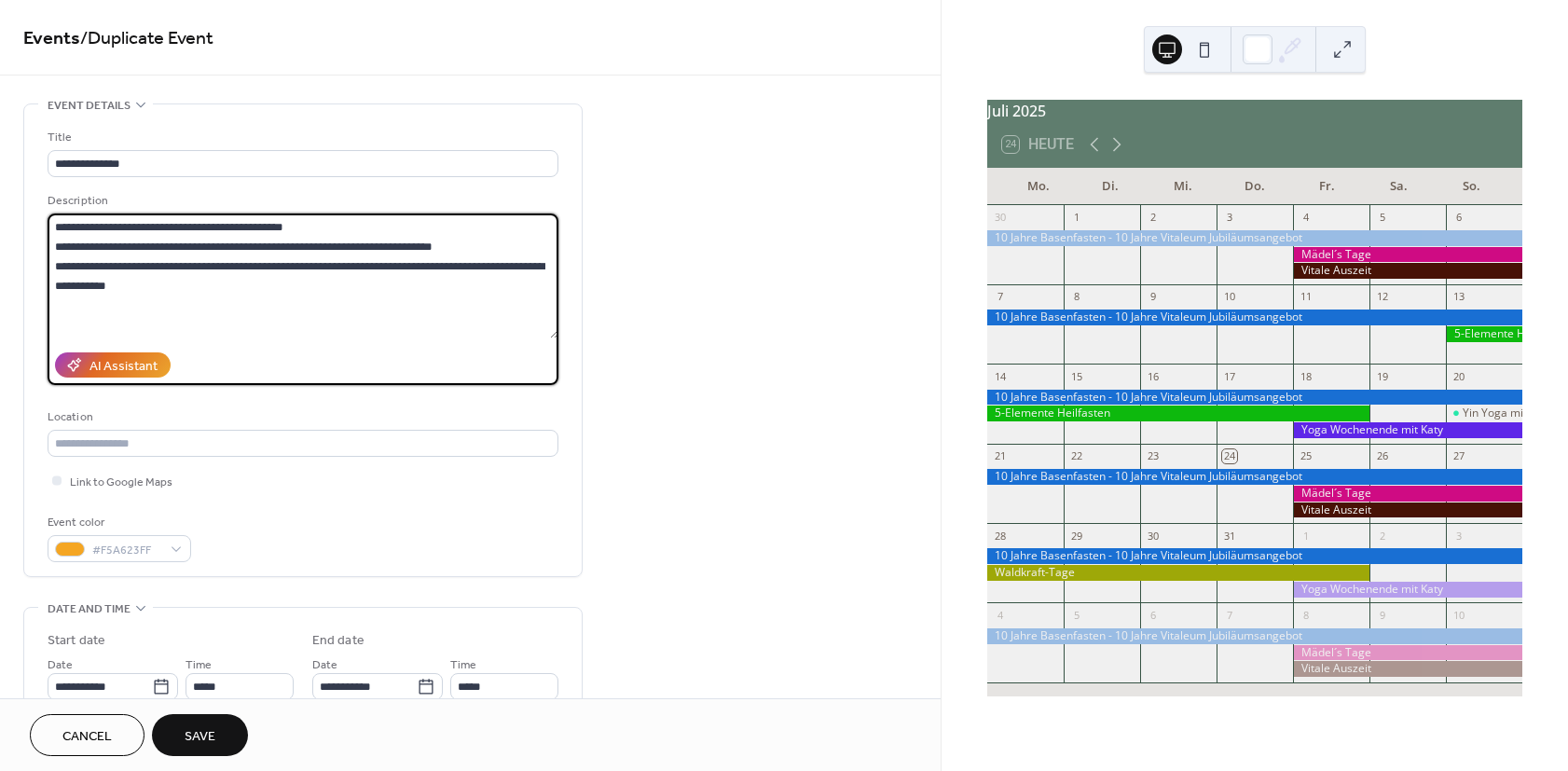 click on "**********" at bounding box center [303, 276] 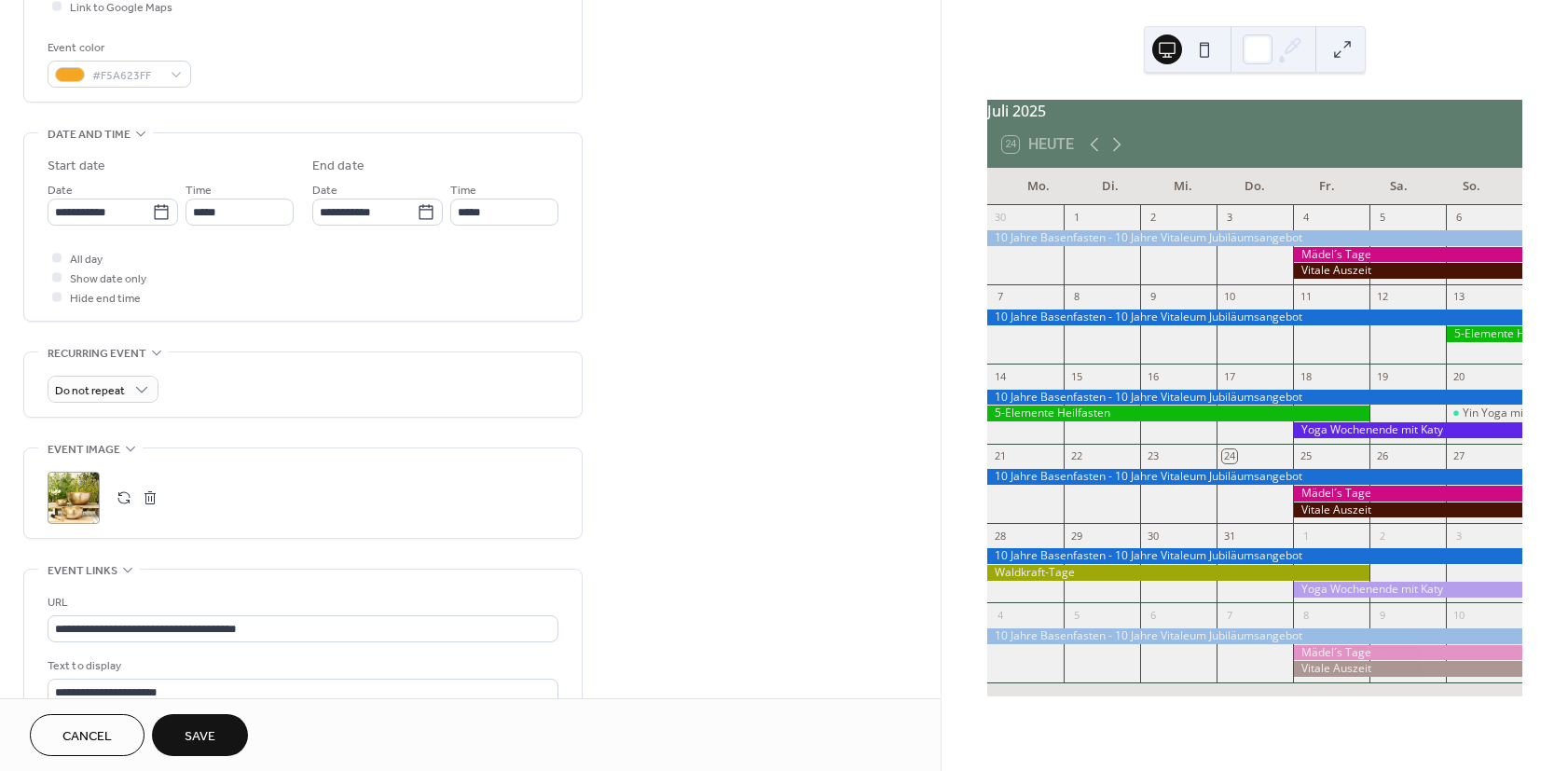 scroll, scrollTop: 307, scrollLeft: 0, axis: vertical 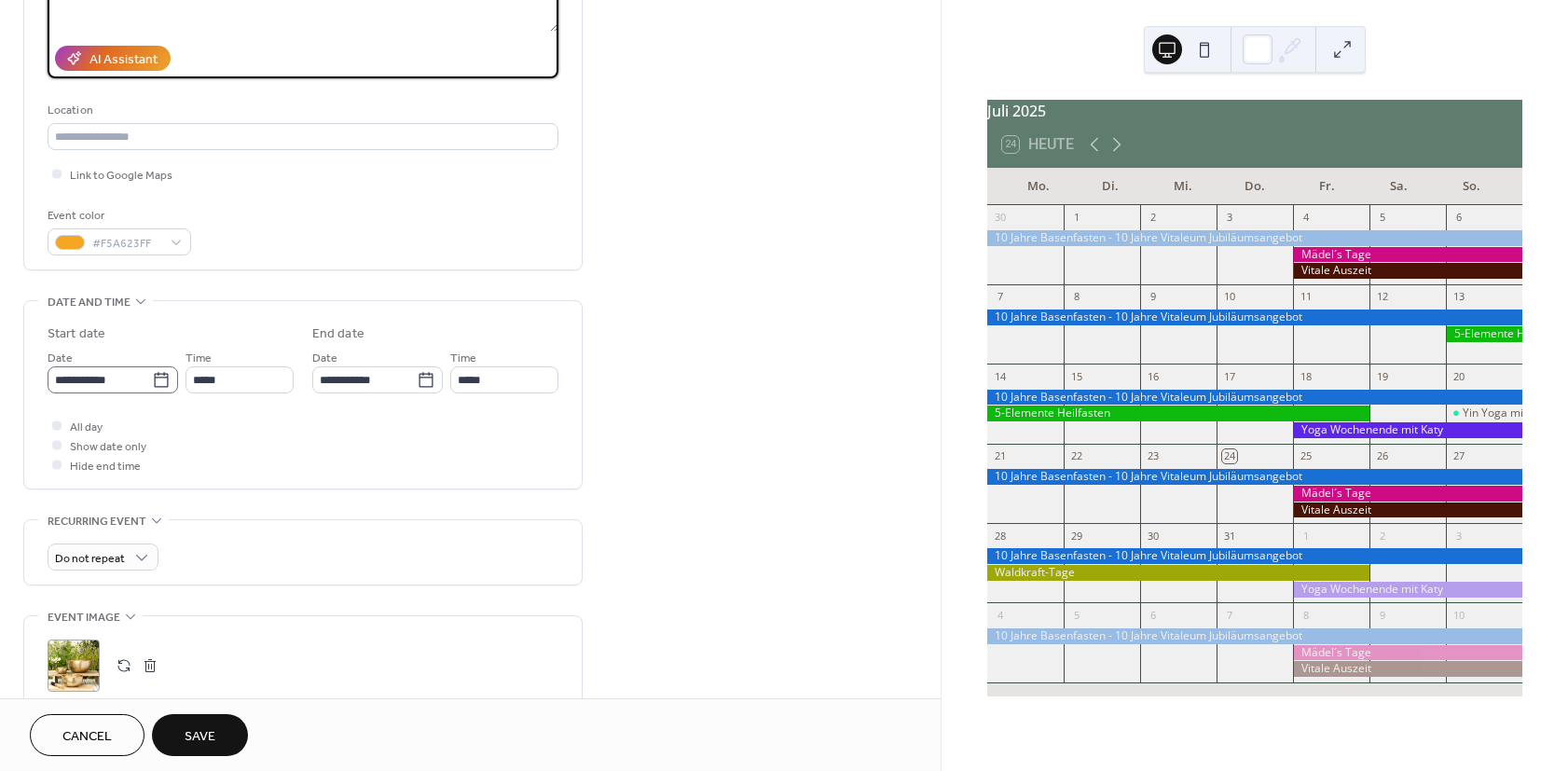 type on "**********" 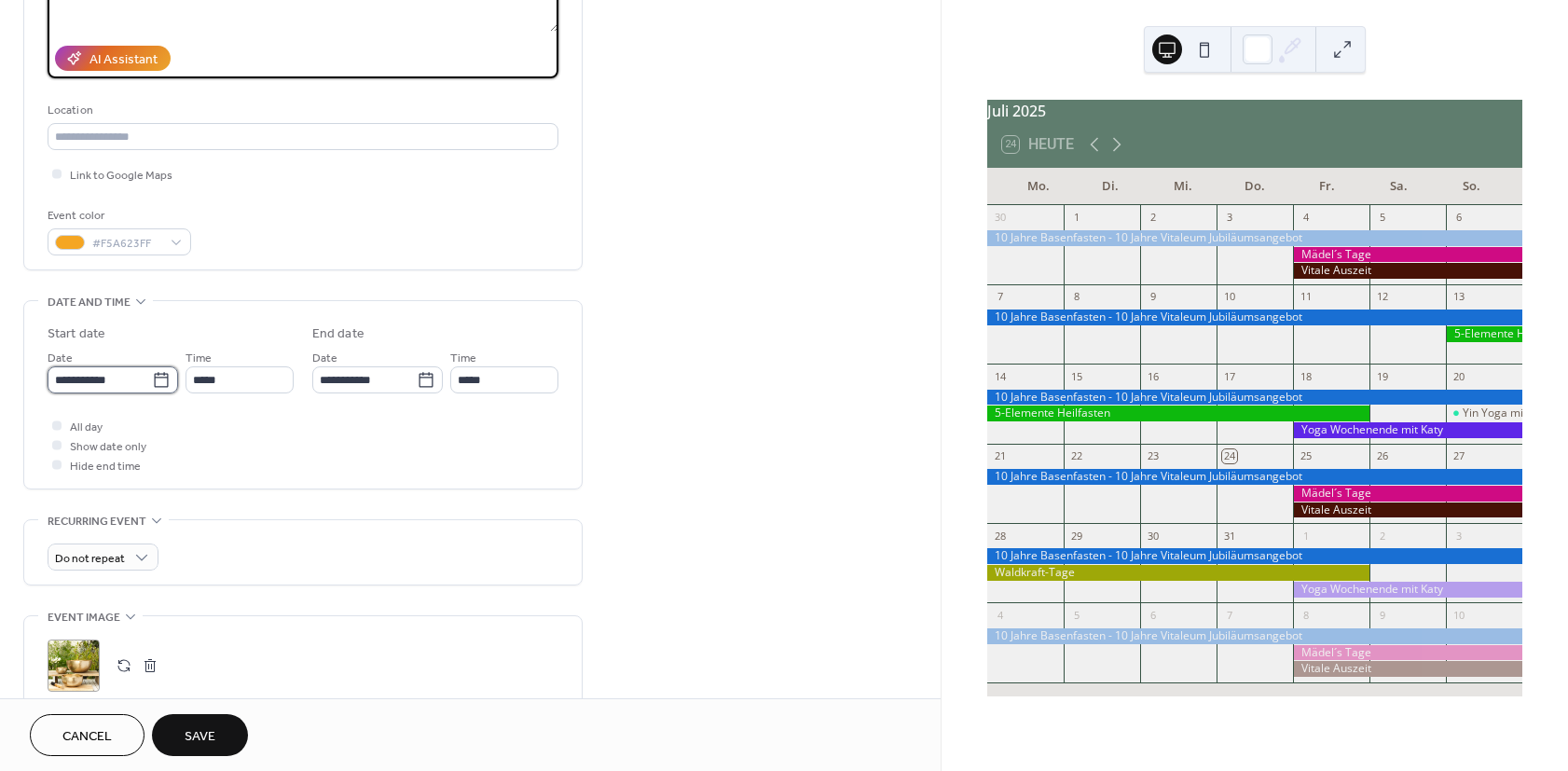 click on "**********" at bounding box center [100, 379] 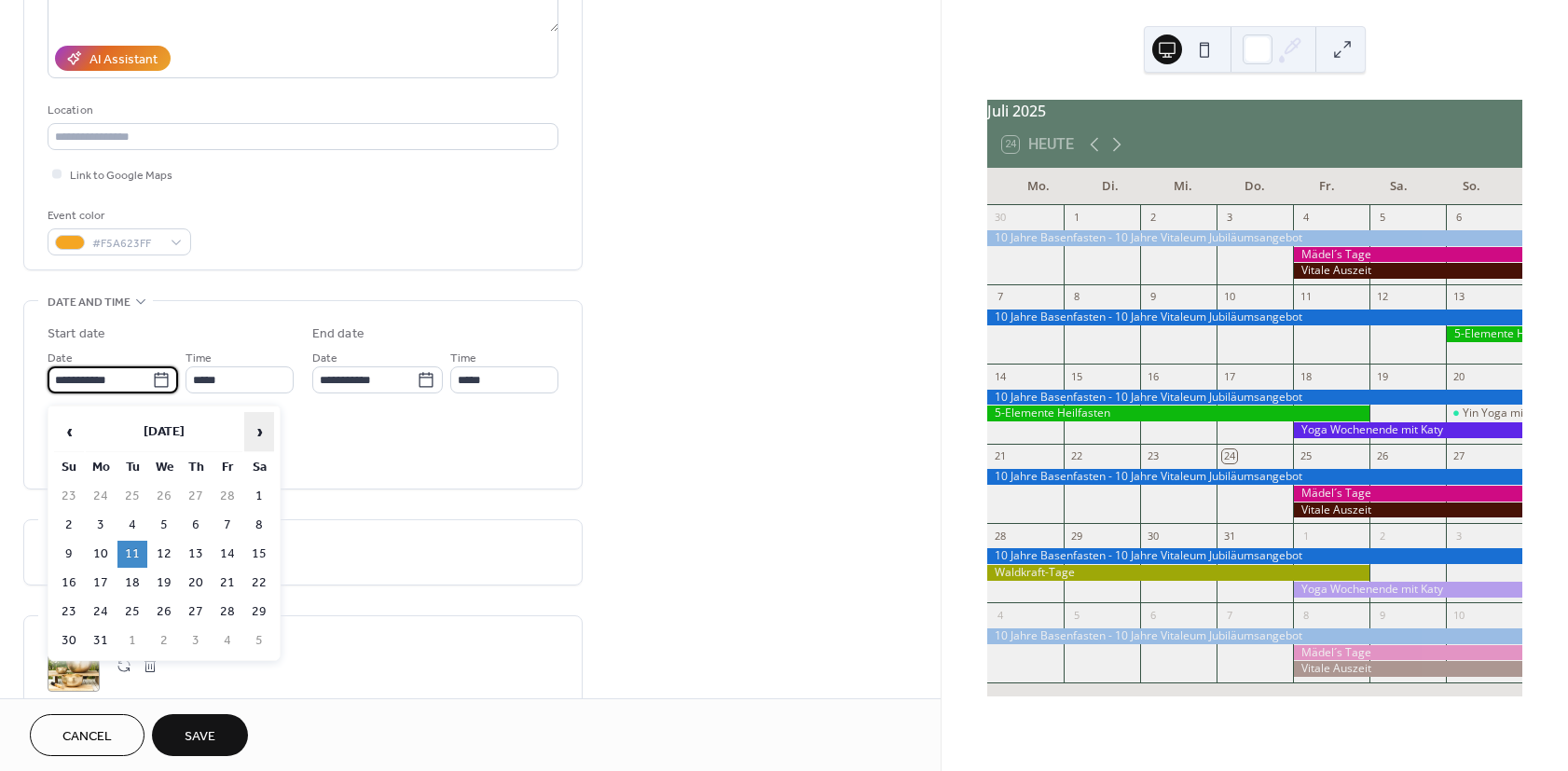 click on "›" at bounding box center [259, 432] 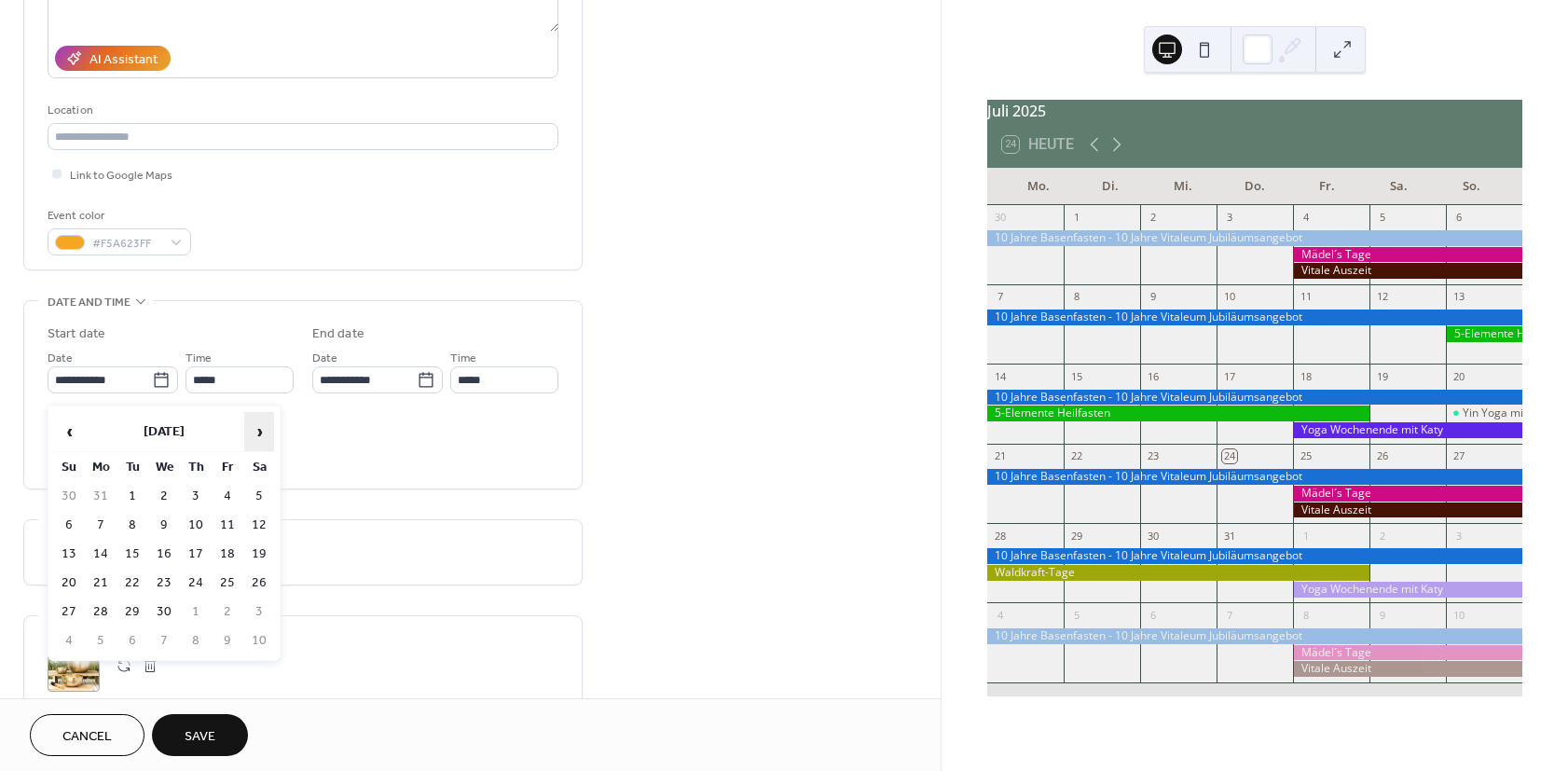 click on "›" at bounding box center (259, 432) 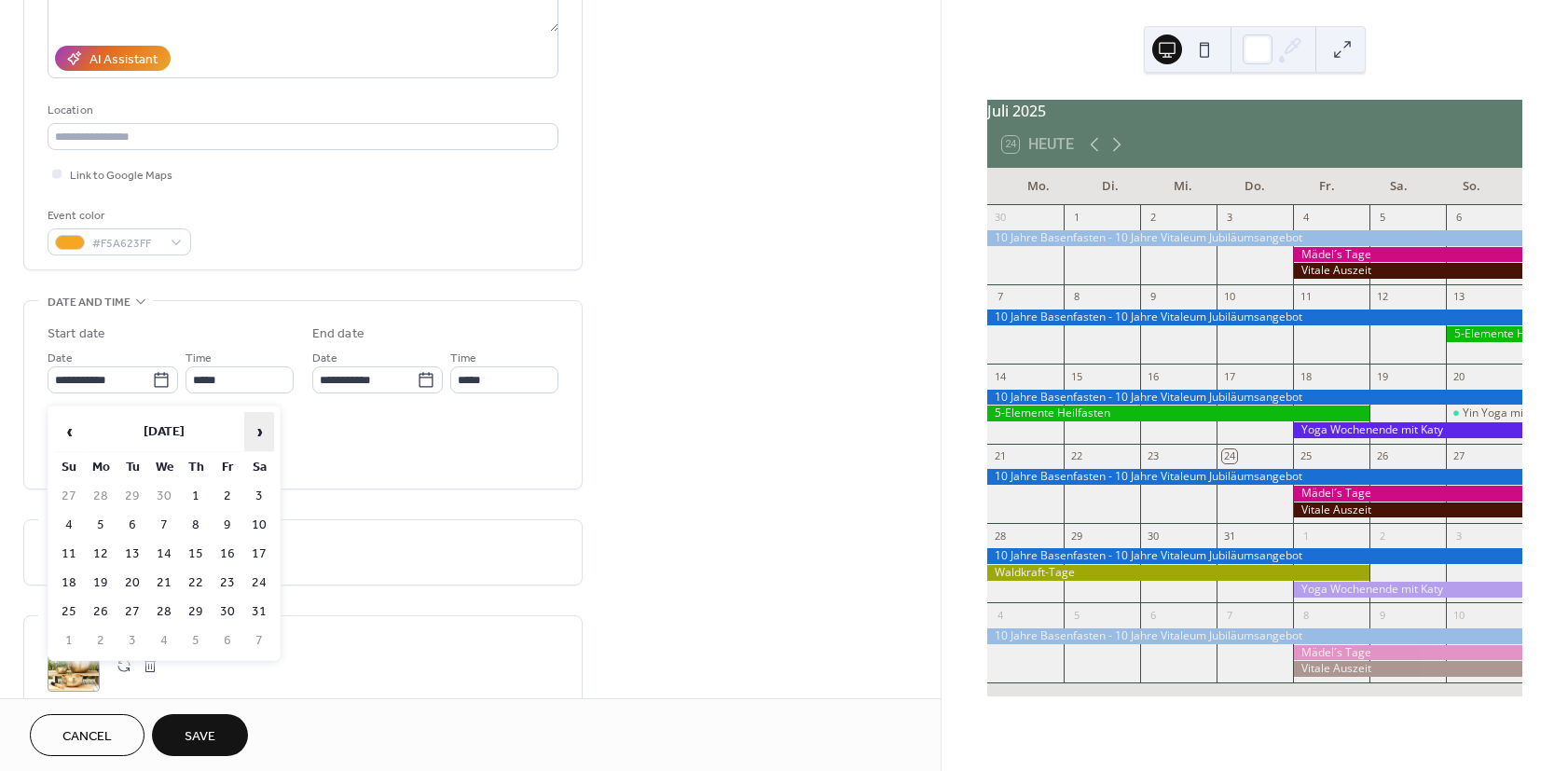 click on "›" at bounding box center [259, 432] 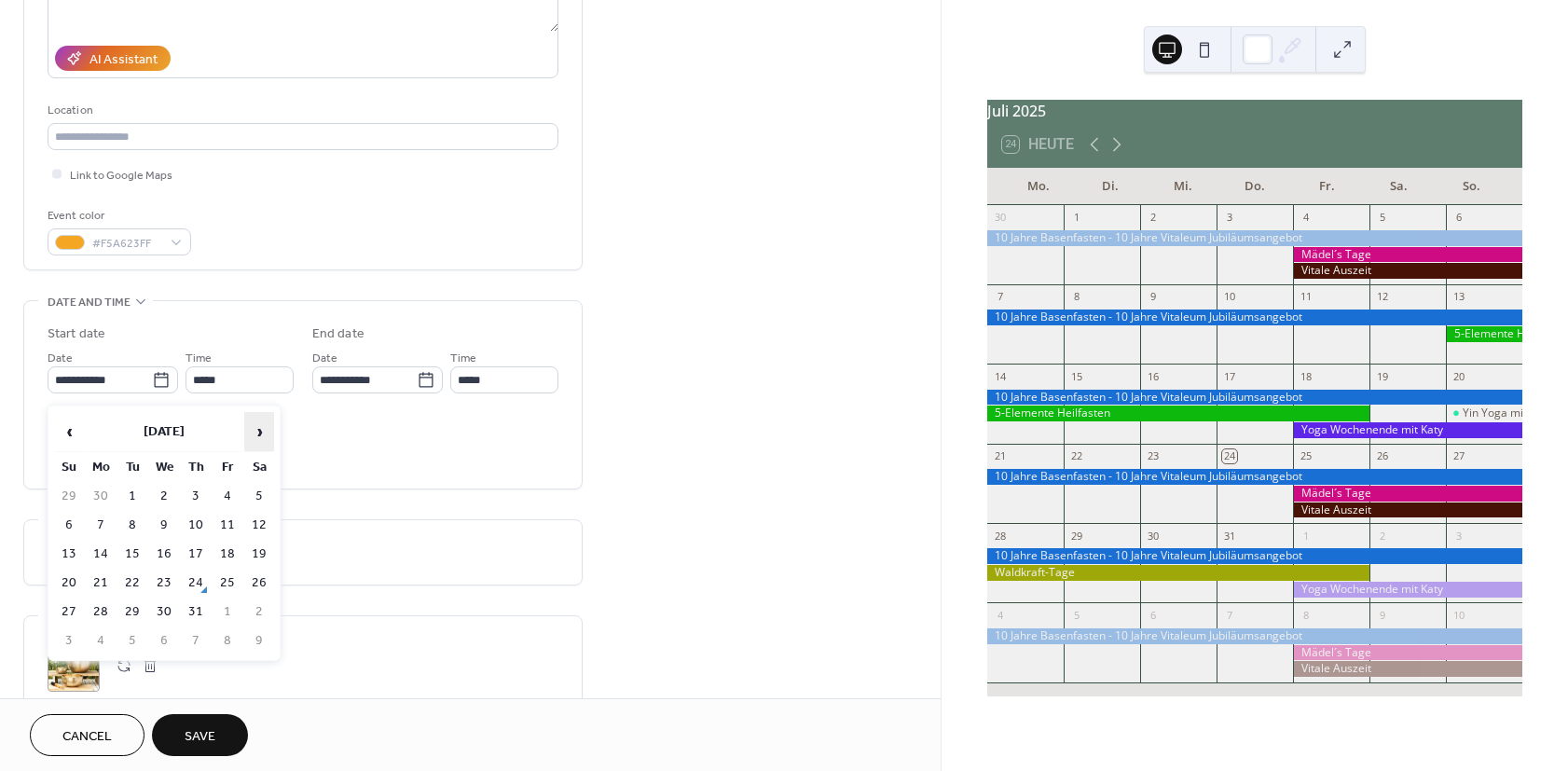 click on "›" at bounding box center [259, 432] 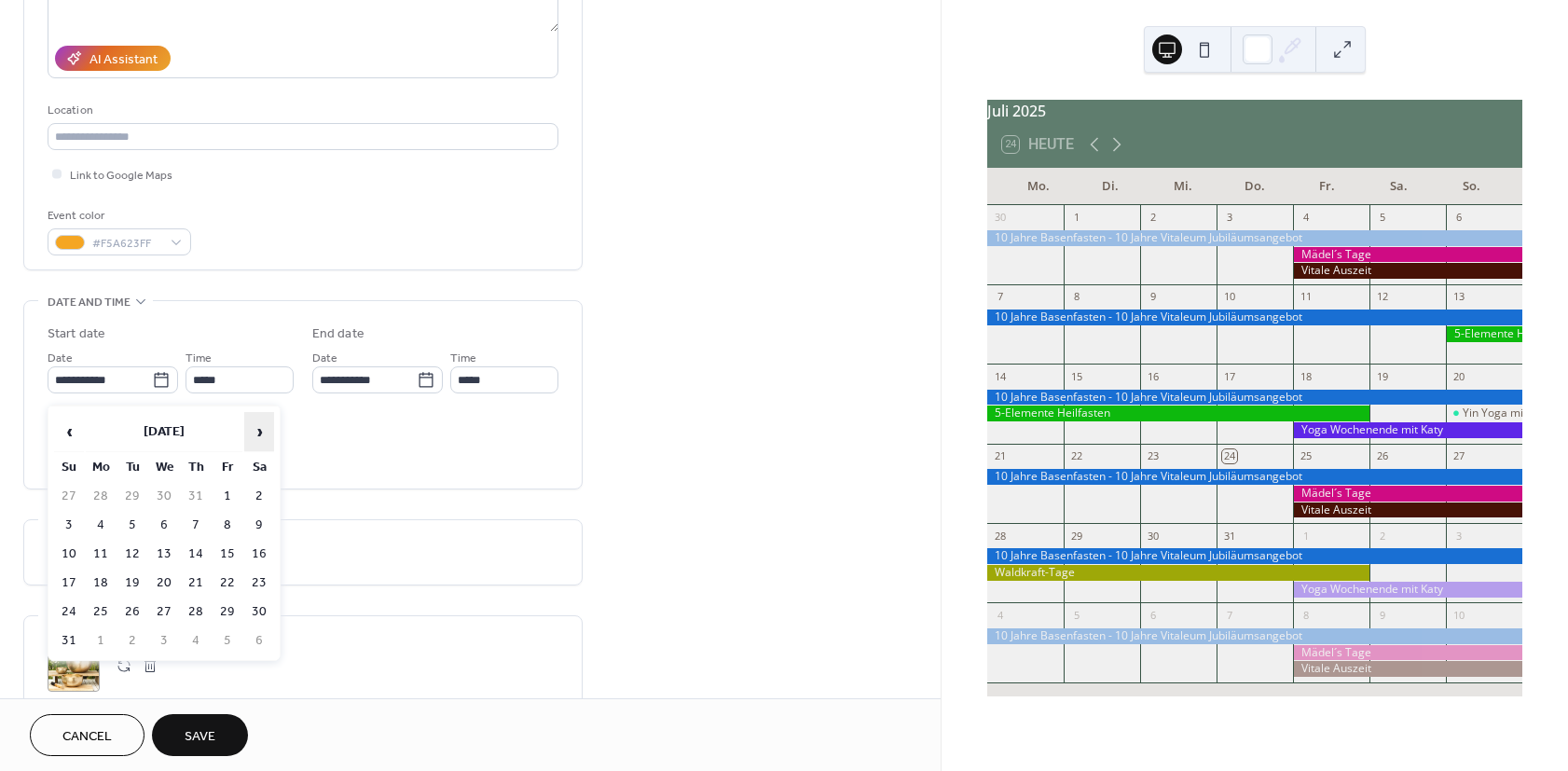 click on "›" at bounding box center [259, 432] 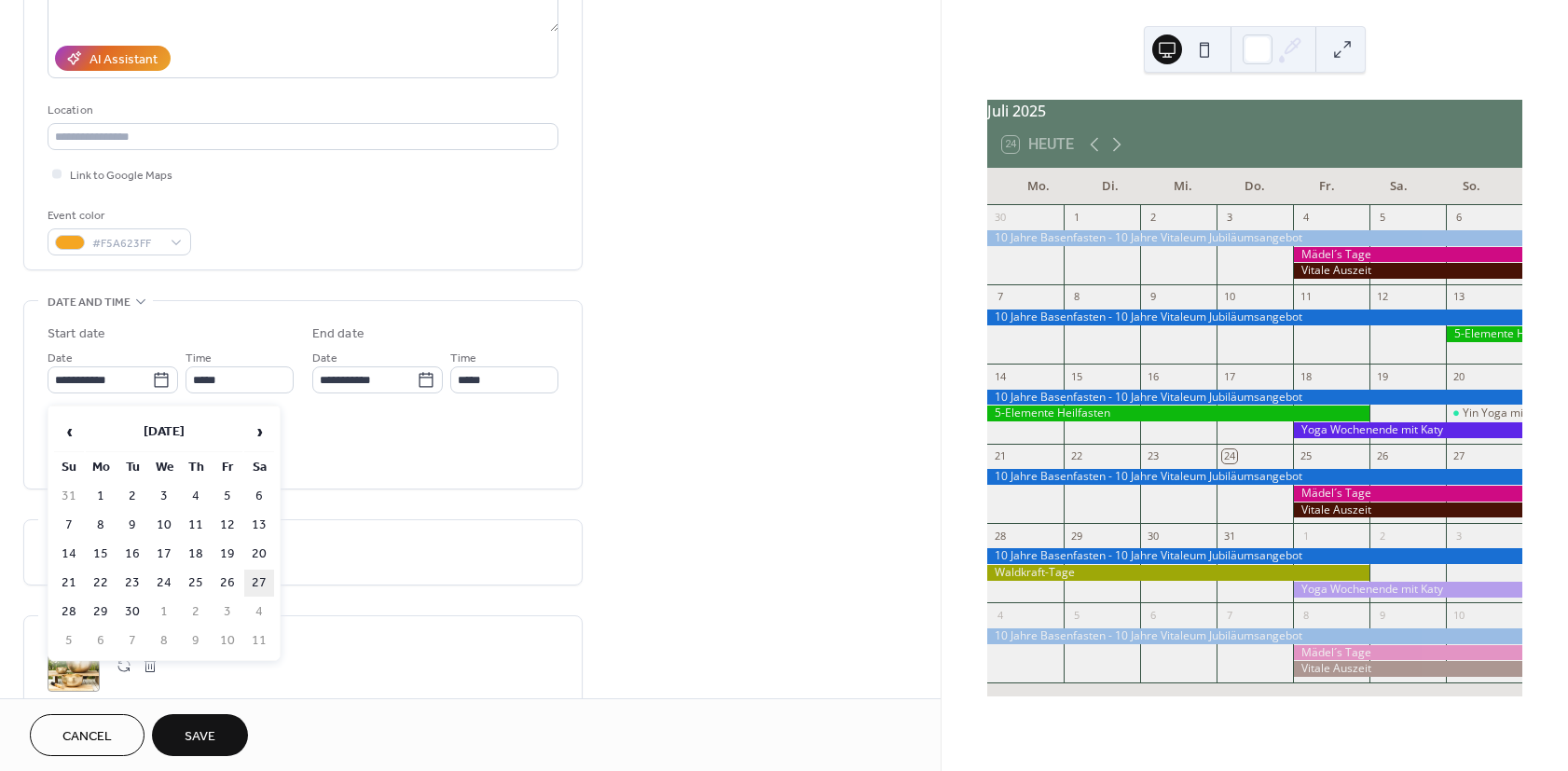 click on "27" at bounding box center [259, 583] 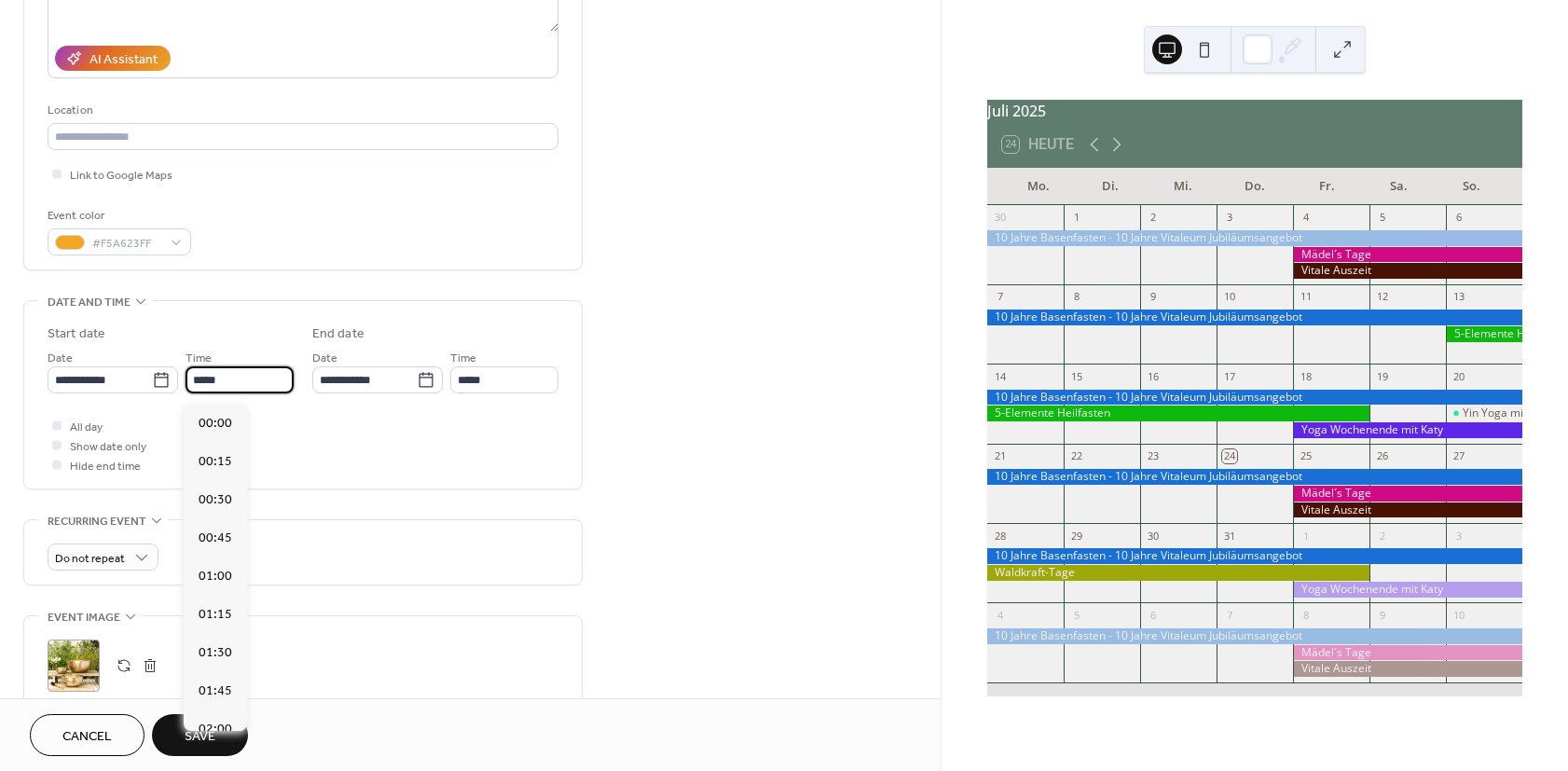 scroll, scrollTop: 2831, scrollLeft: 0, axis: vertical 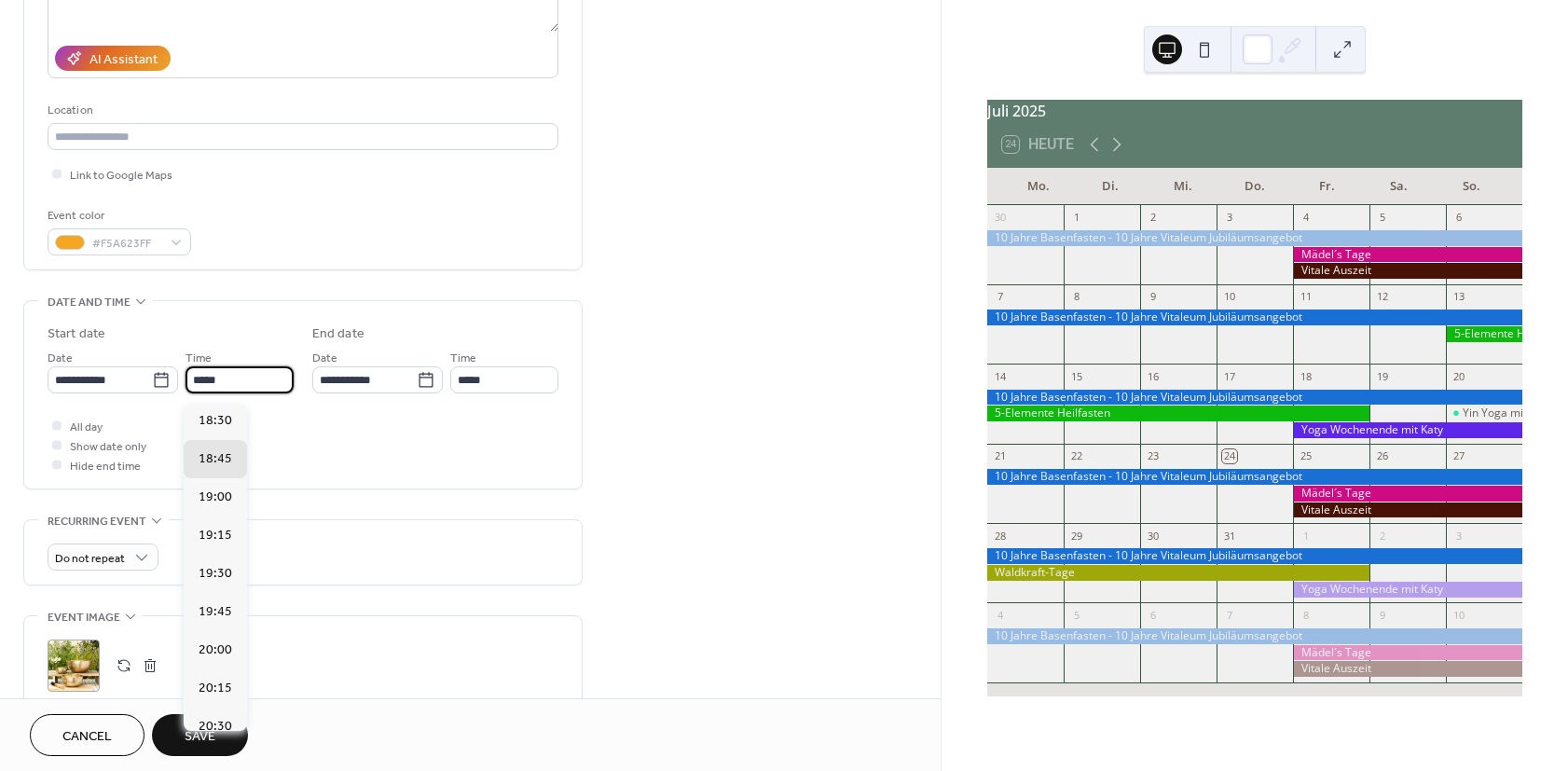 drag, startPoint x: 250, startPoint y: 384, endPoint x: 170, endPoint y: 385, distance: 80.00625 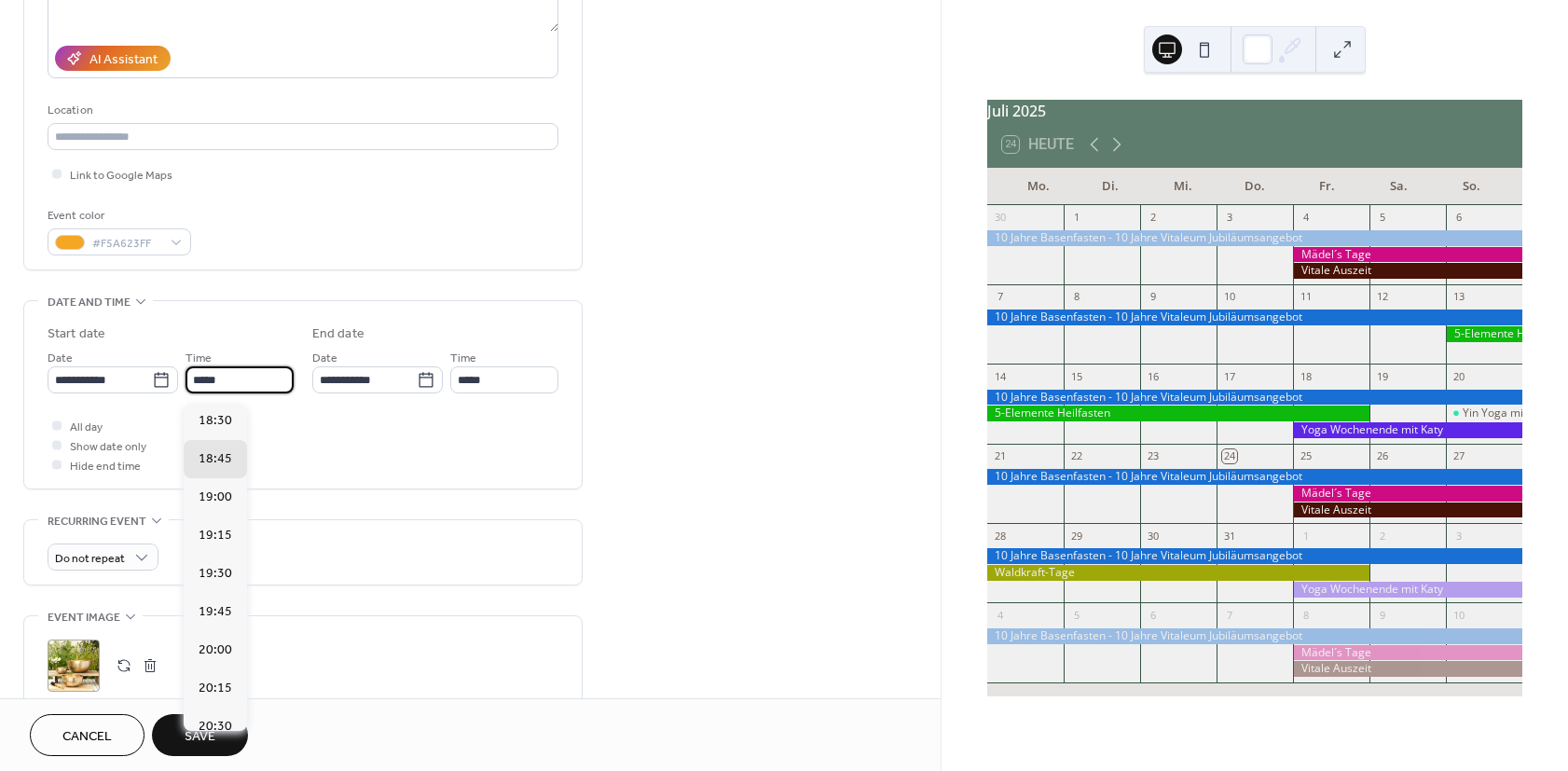 click on "*****" at bounding box center (240, 379) 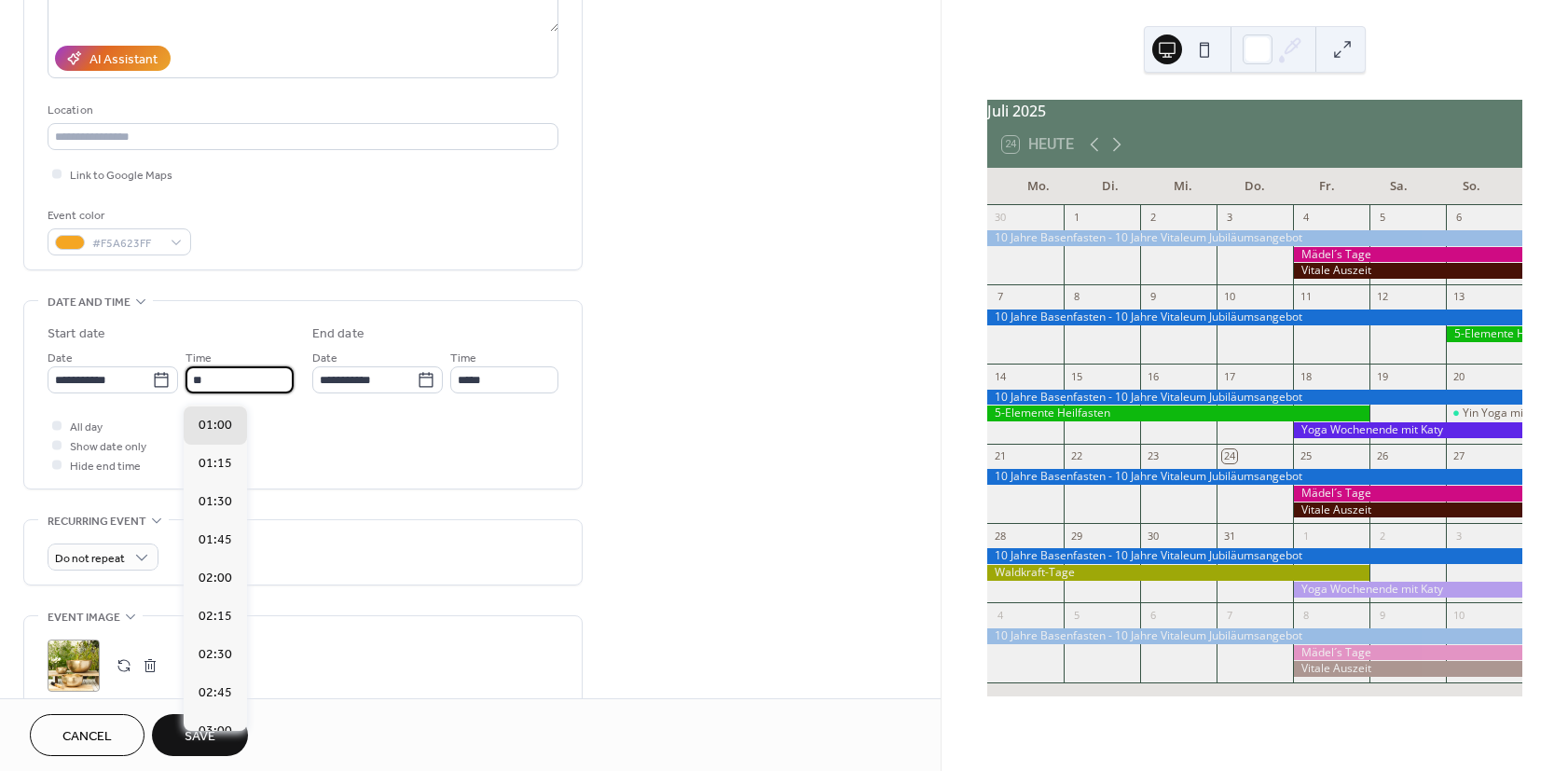 scroll, scrollTop: 2870, scrollLeft: 0, axis: vertical 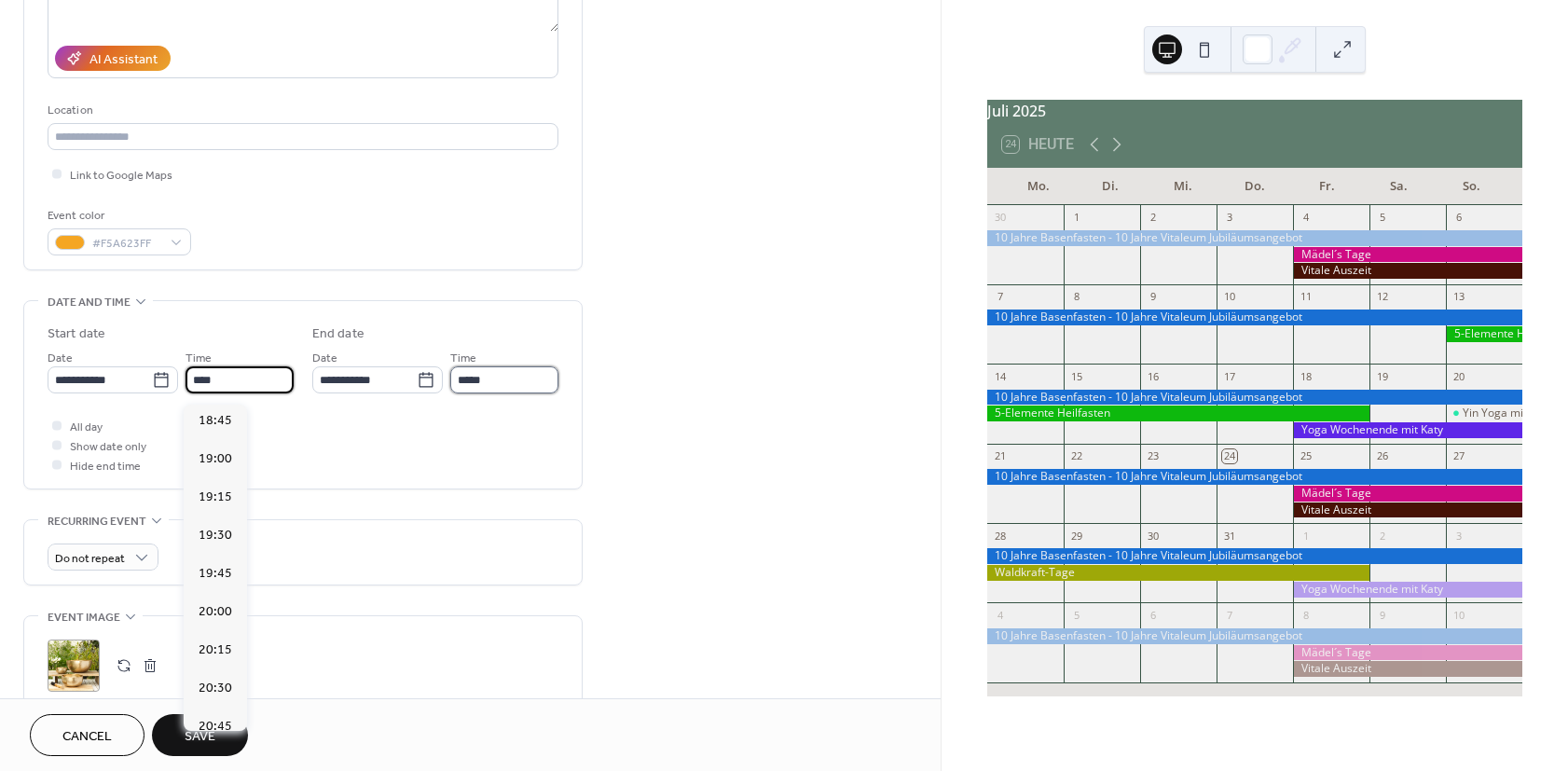 type on "*****" 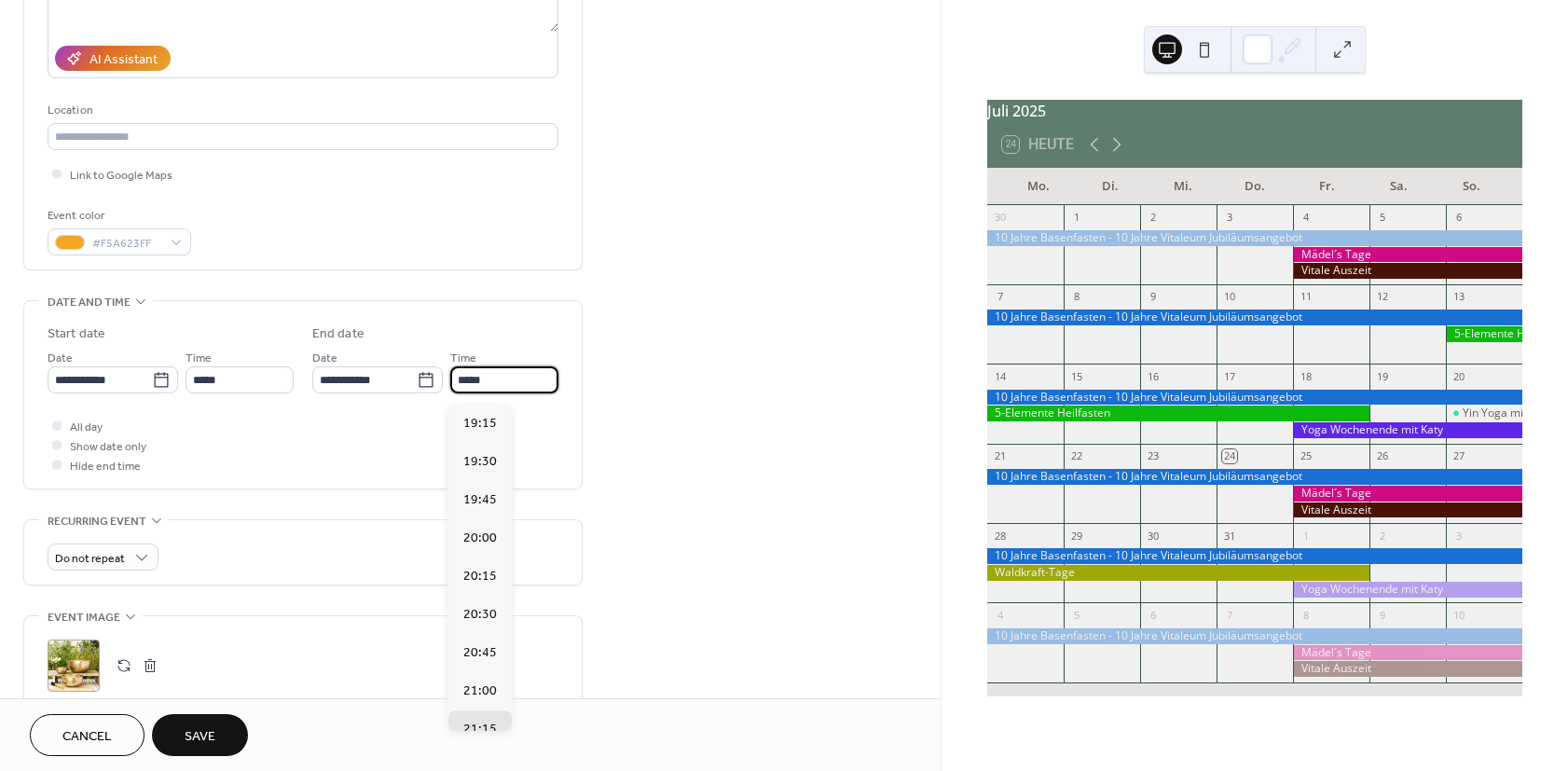 click on "*****" at bounding box center (504, 379) 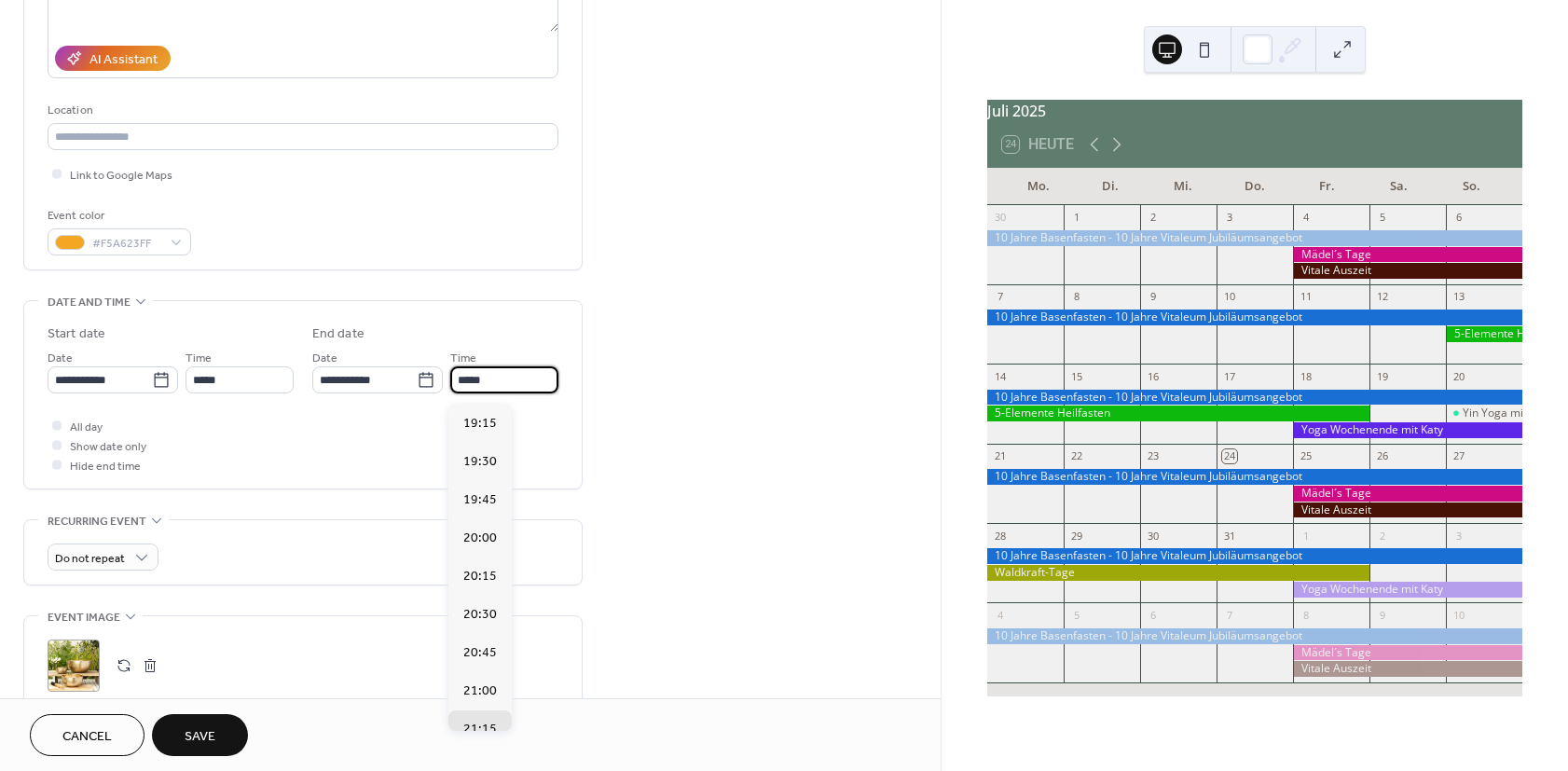scroll, scrollTop: 302, scrollLeft: 0, axis: vertical 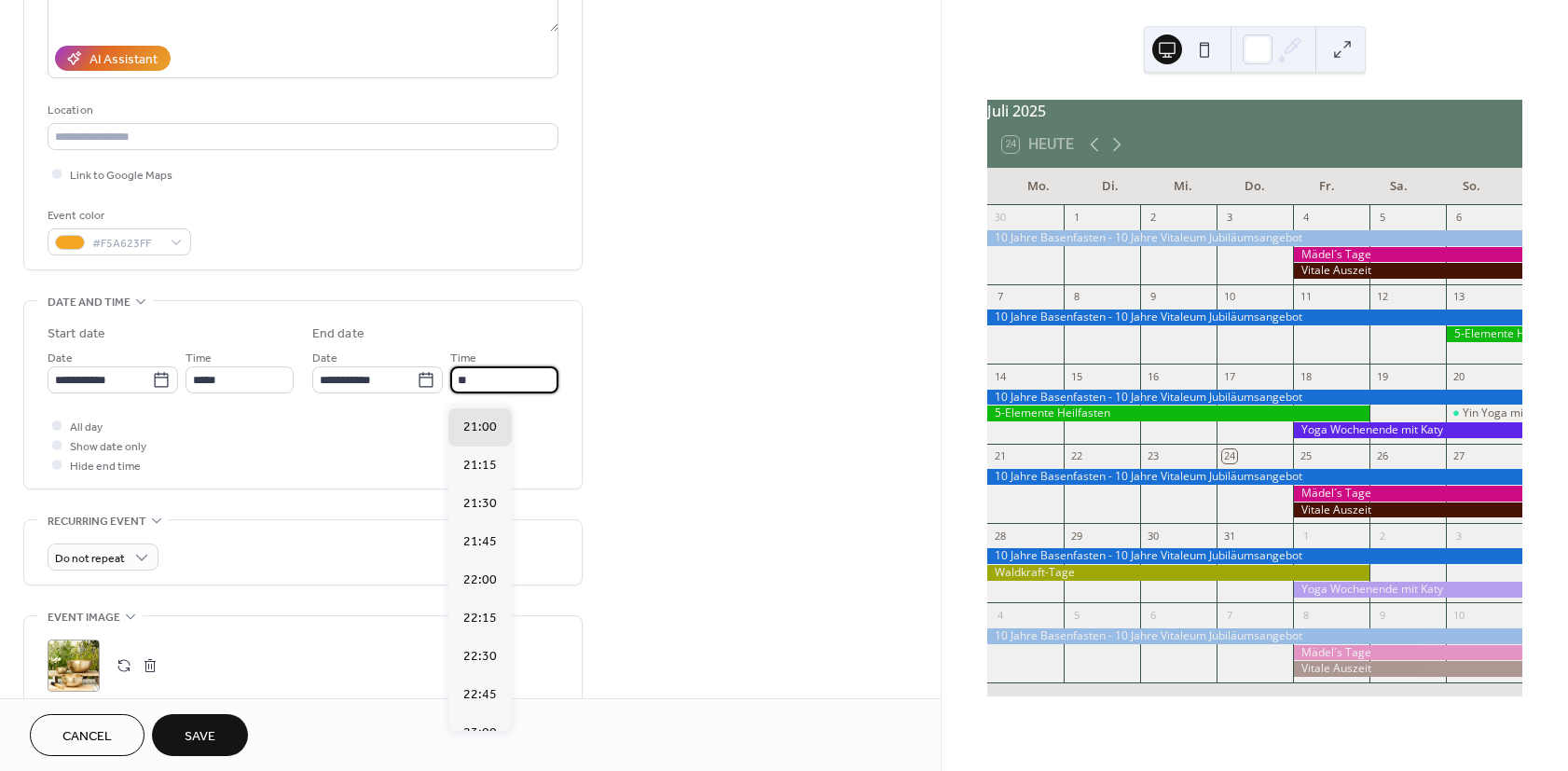 type on "*" 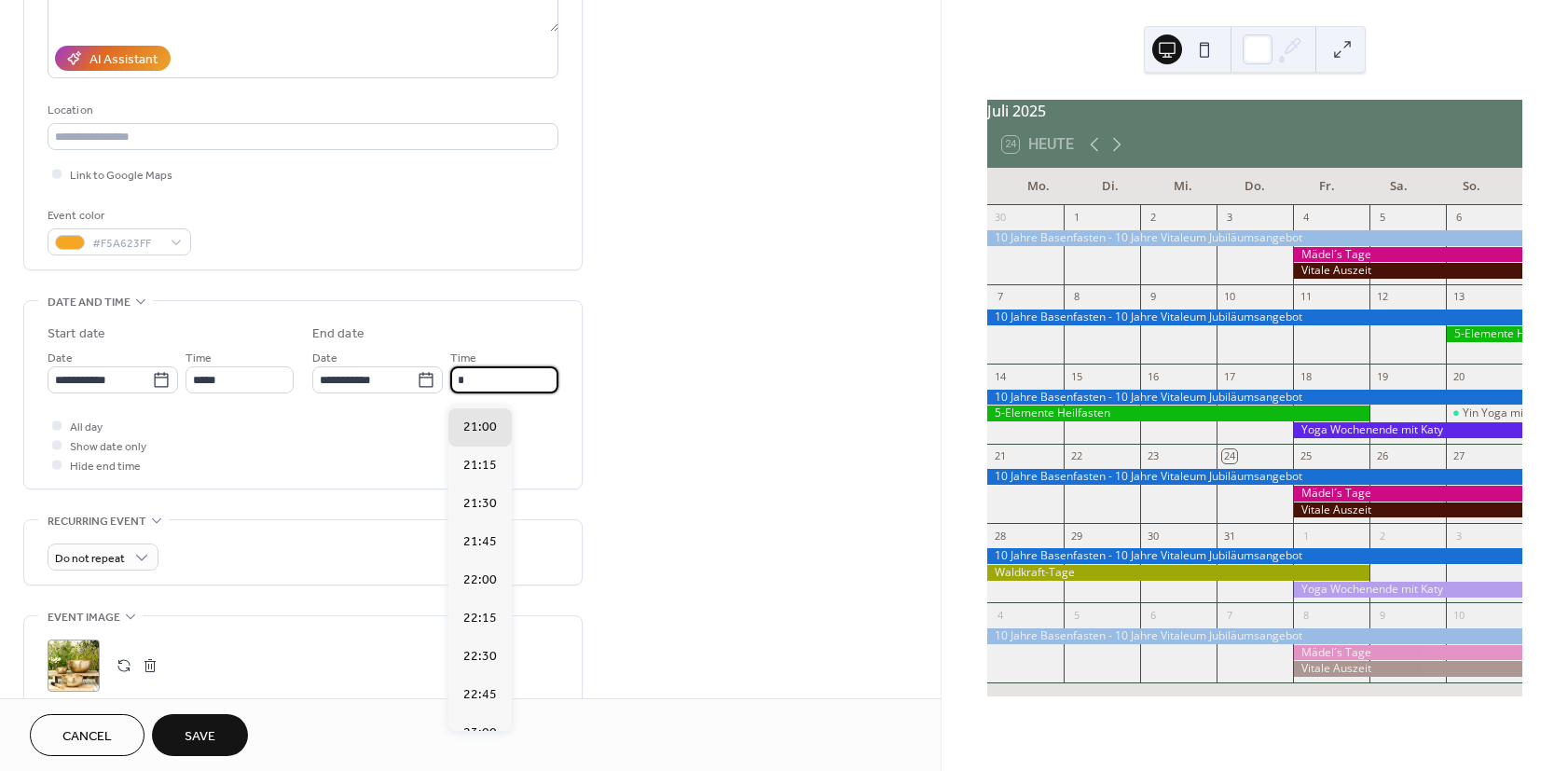 scroll, scrollTop: 113, scrollLeft: 0, axis: vertical 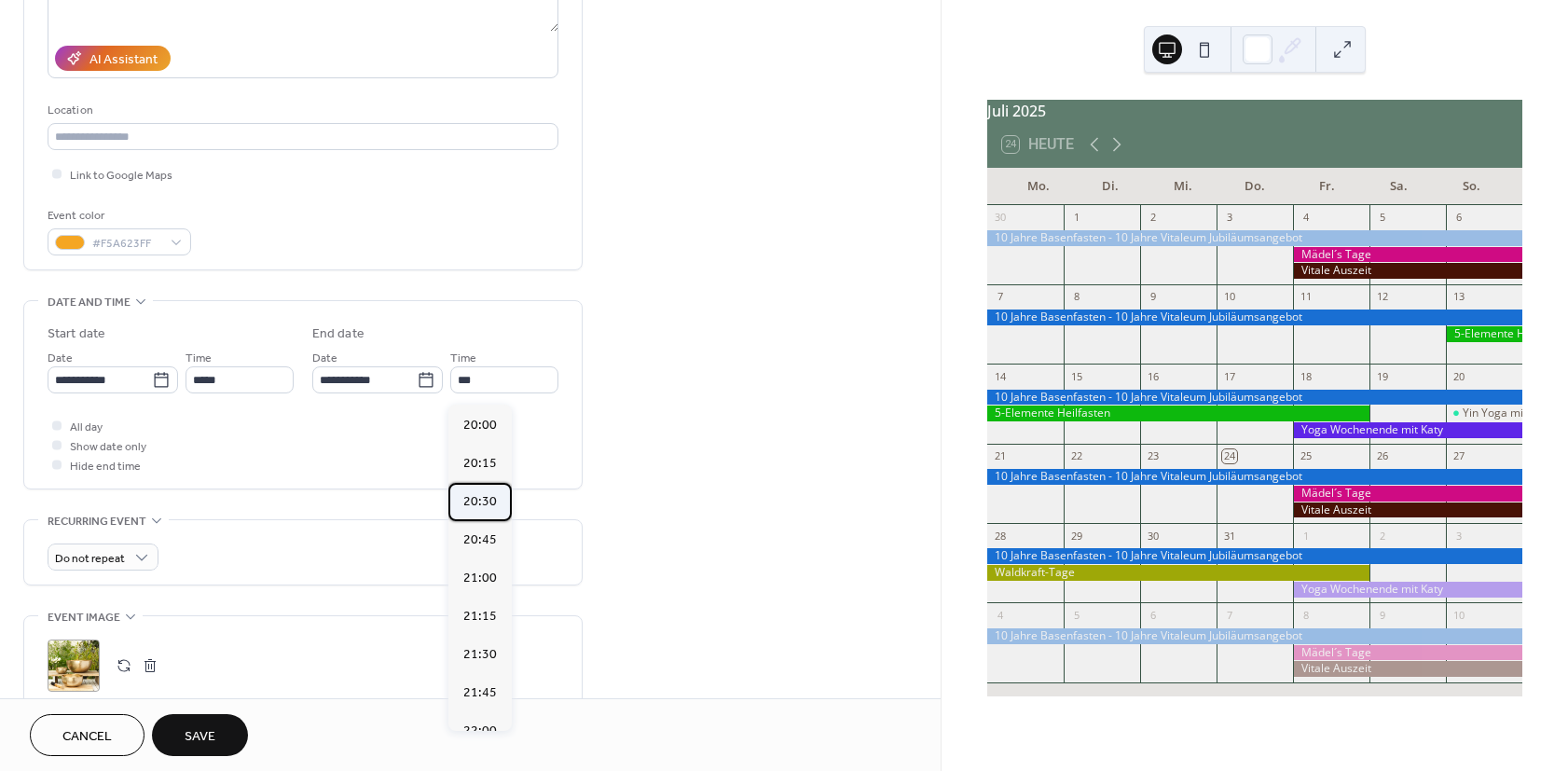 click on "20:30" at bounding box center (480, 502) 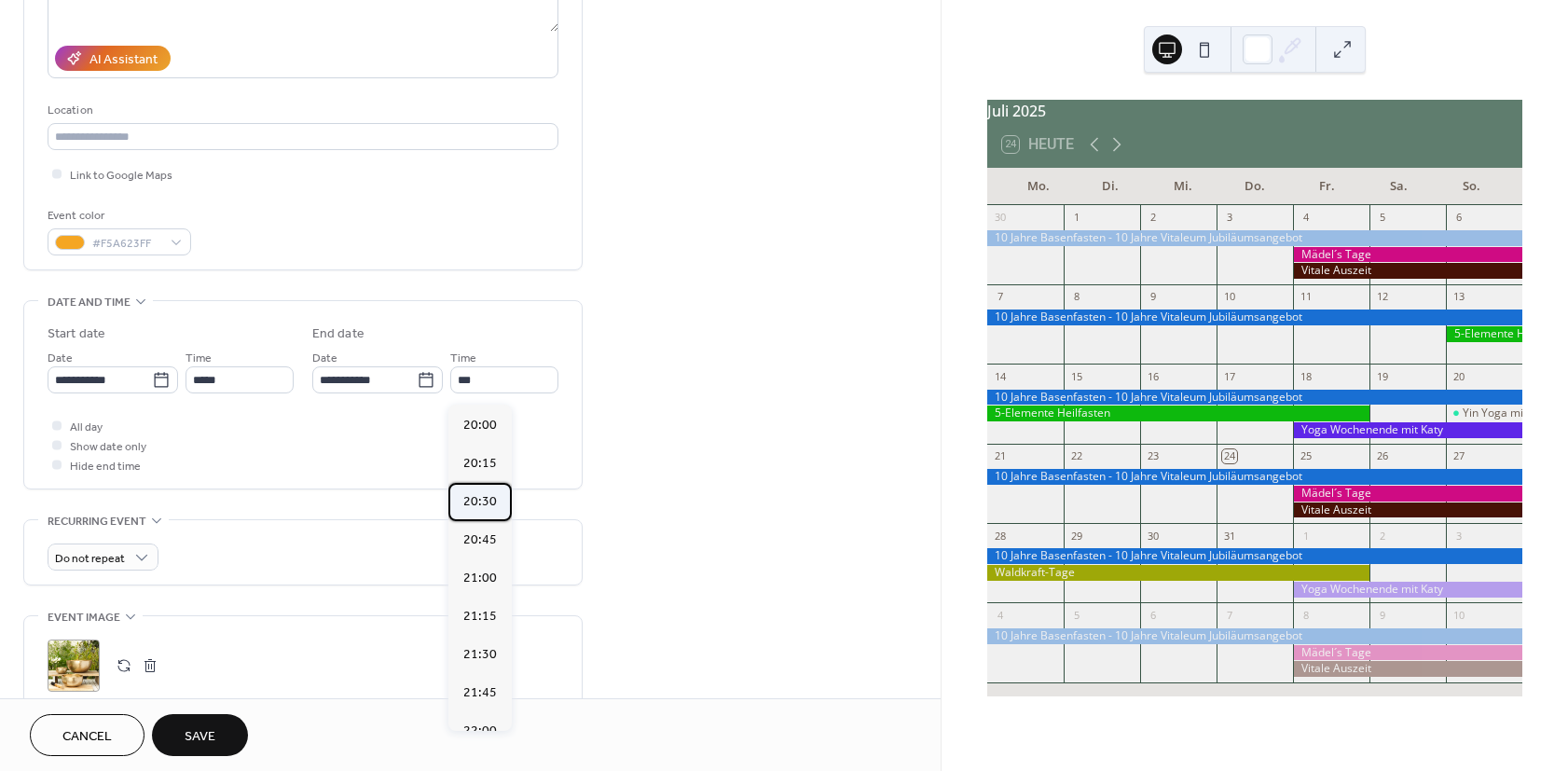 type on "*****" 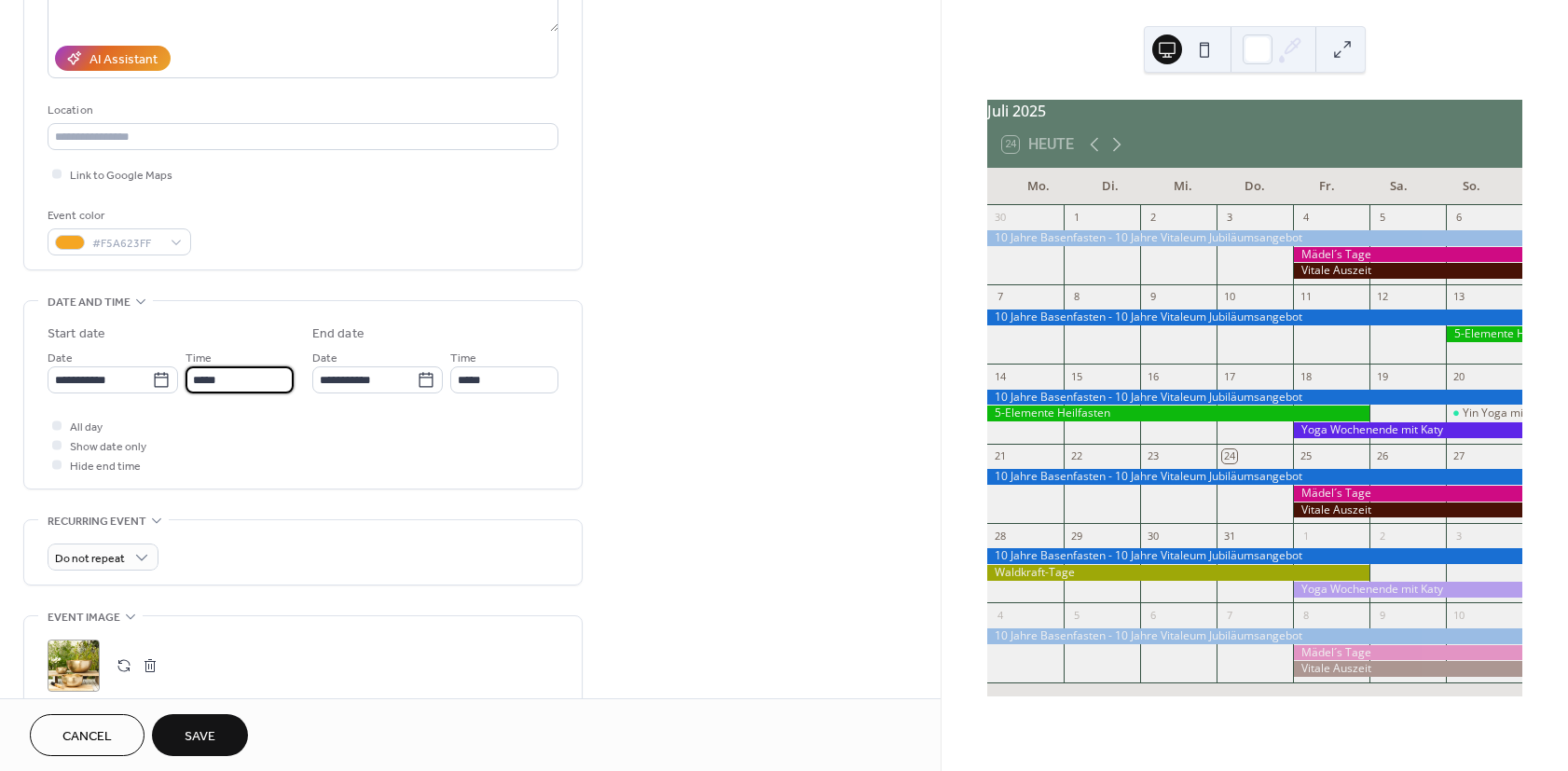 click on "*****" at bounding box center (240, 379) 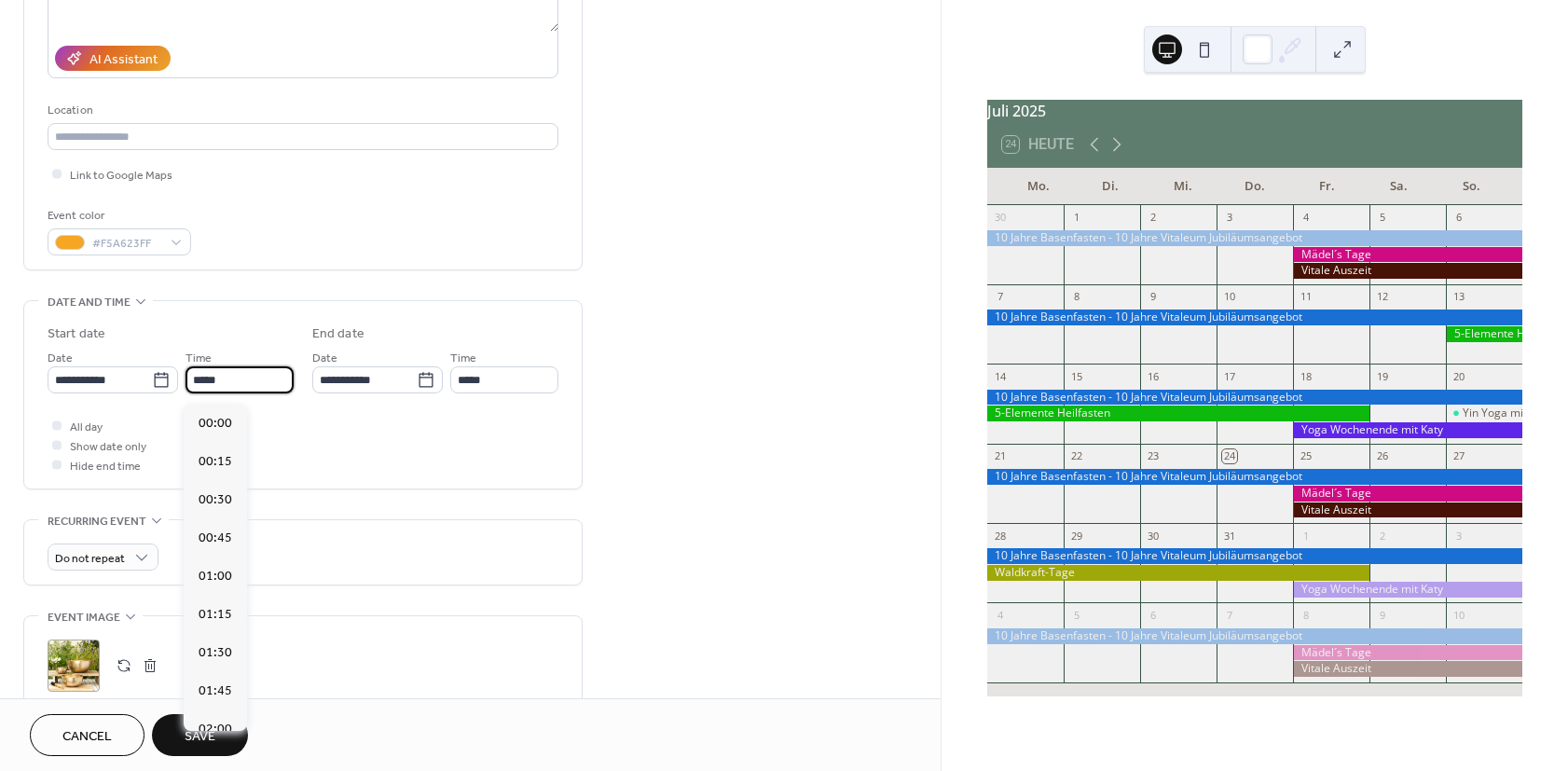 scroll, scrollTop: 2870, scrollLeft: 0, axis: vertical 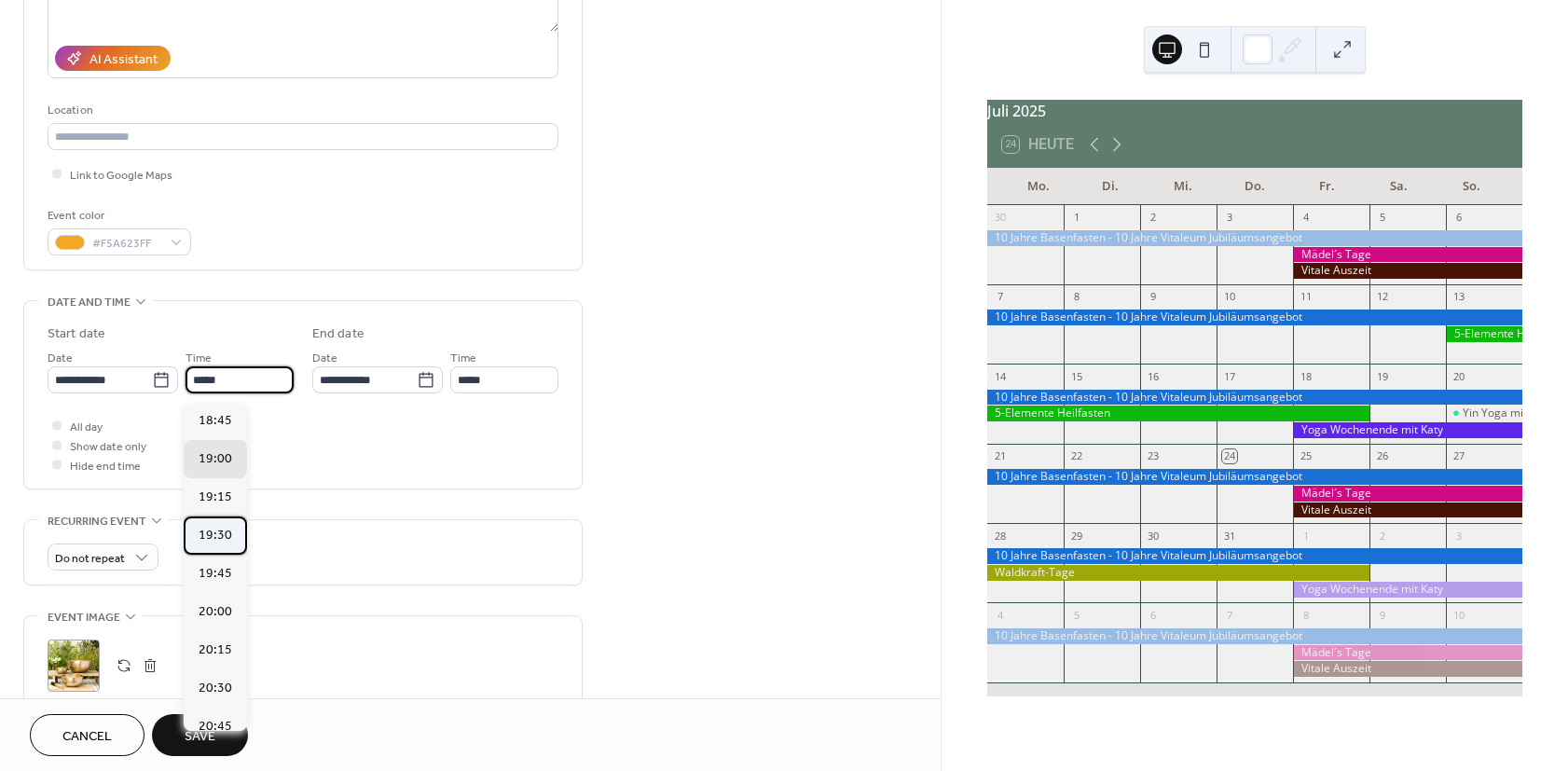 click on "19:30" at bounding box center [215, 535] 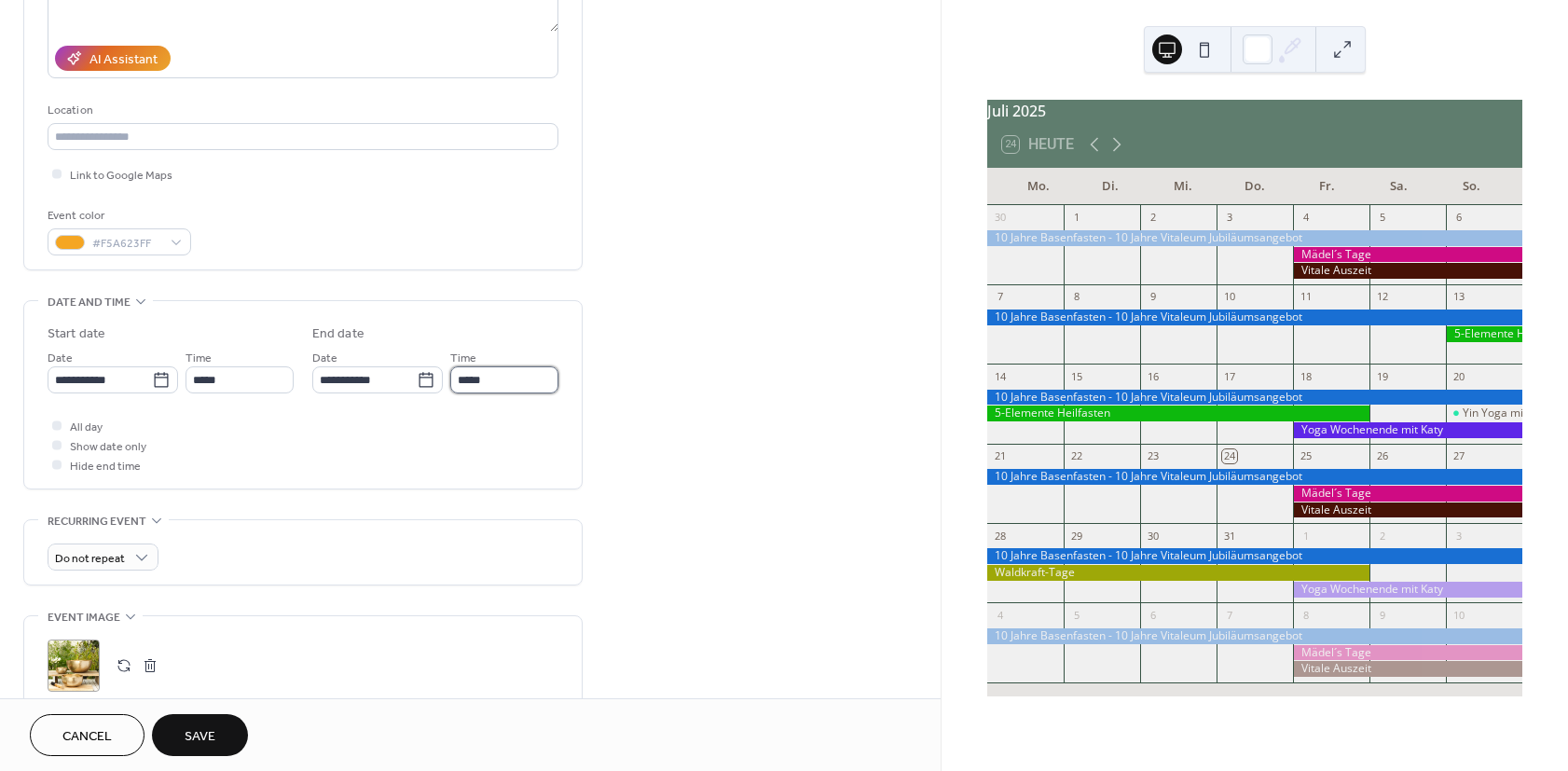click on "*****" at bounding box center [504, 379] 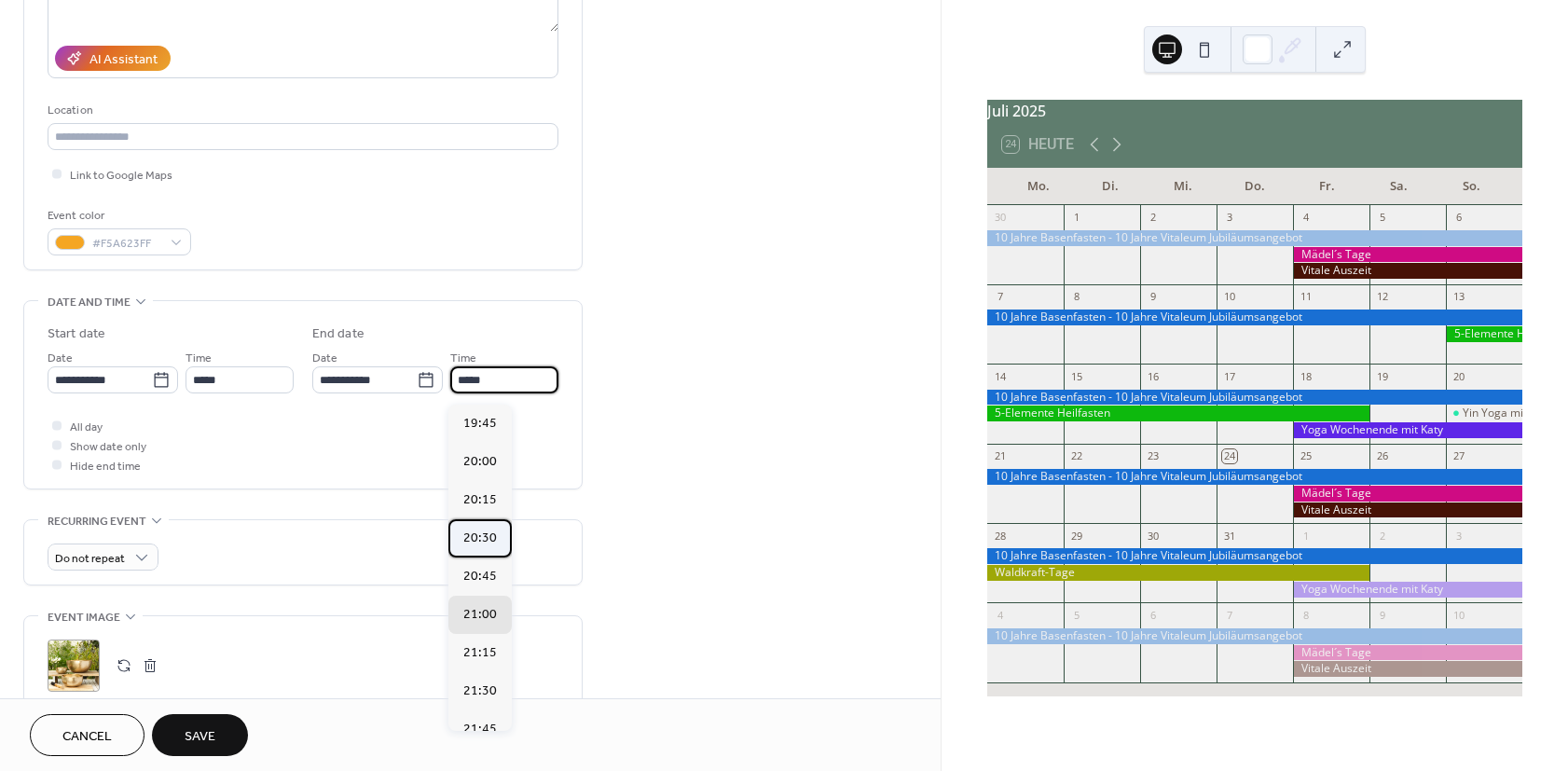click on "20:30" at bounding box center (480, 538) 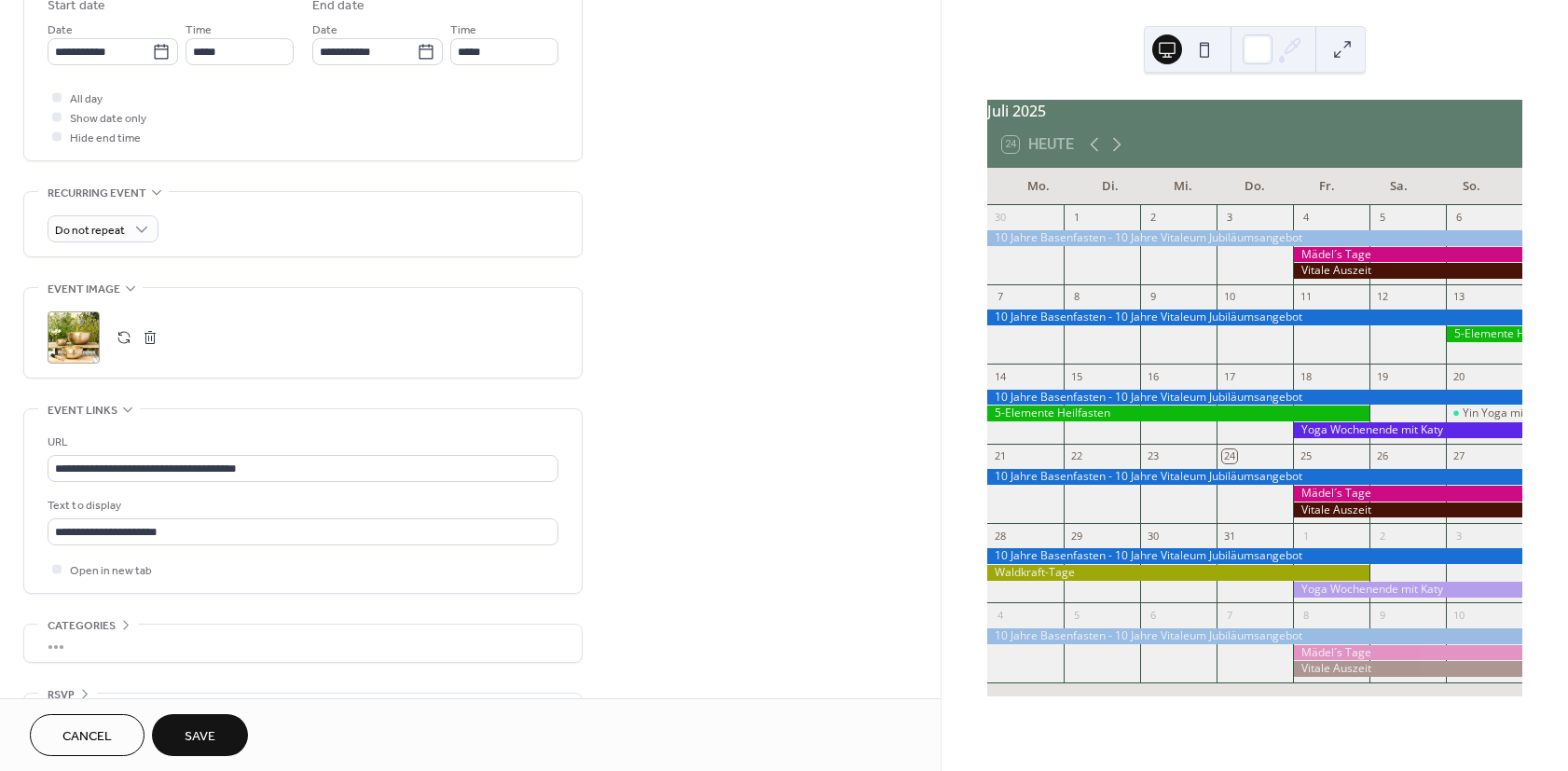 scroll, scrollTop: 698, scrollLeft: 0, axis: vertical 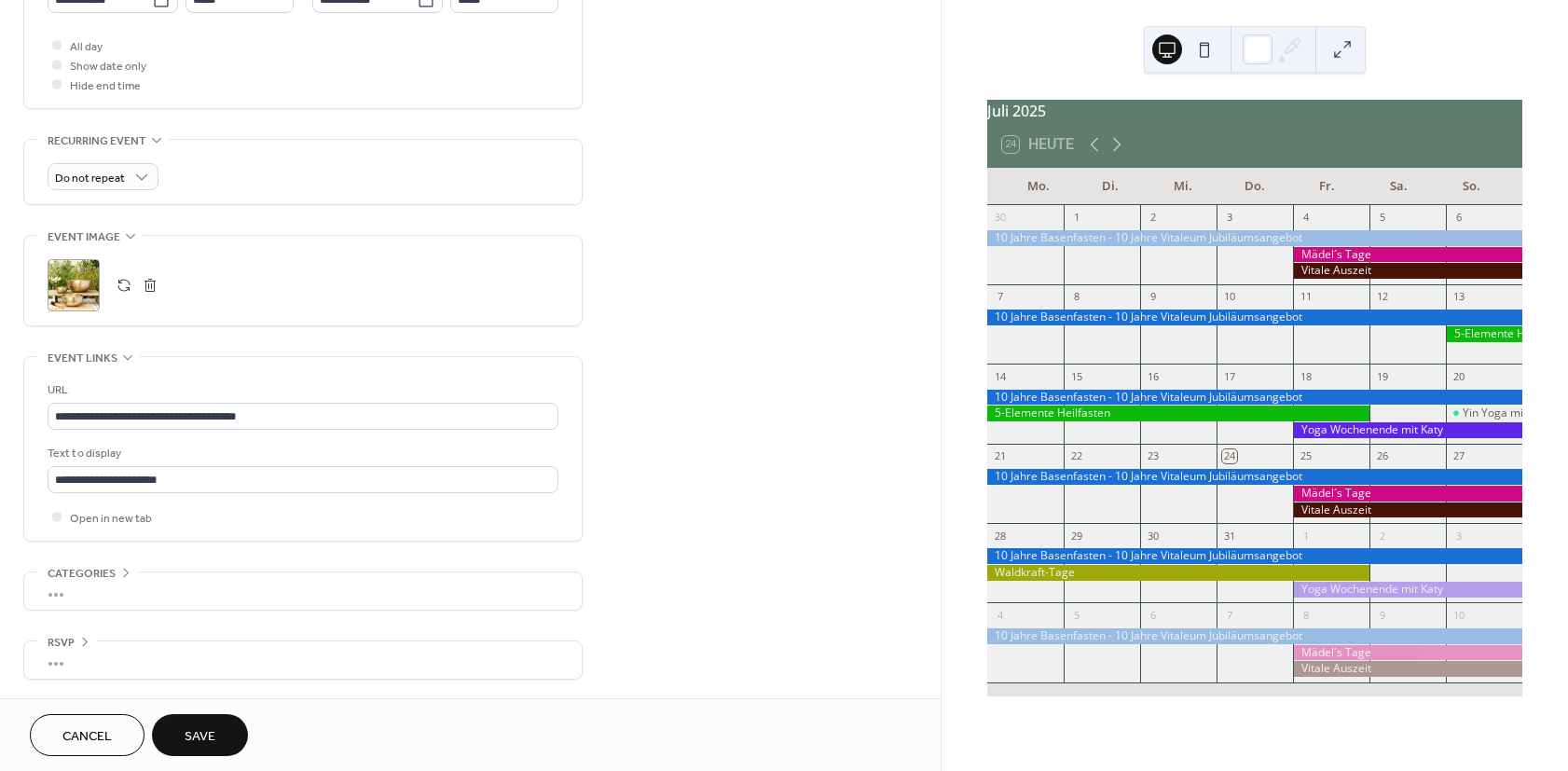 click on "Save" at bounding box center [199, 735] 